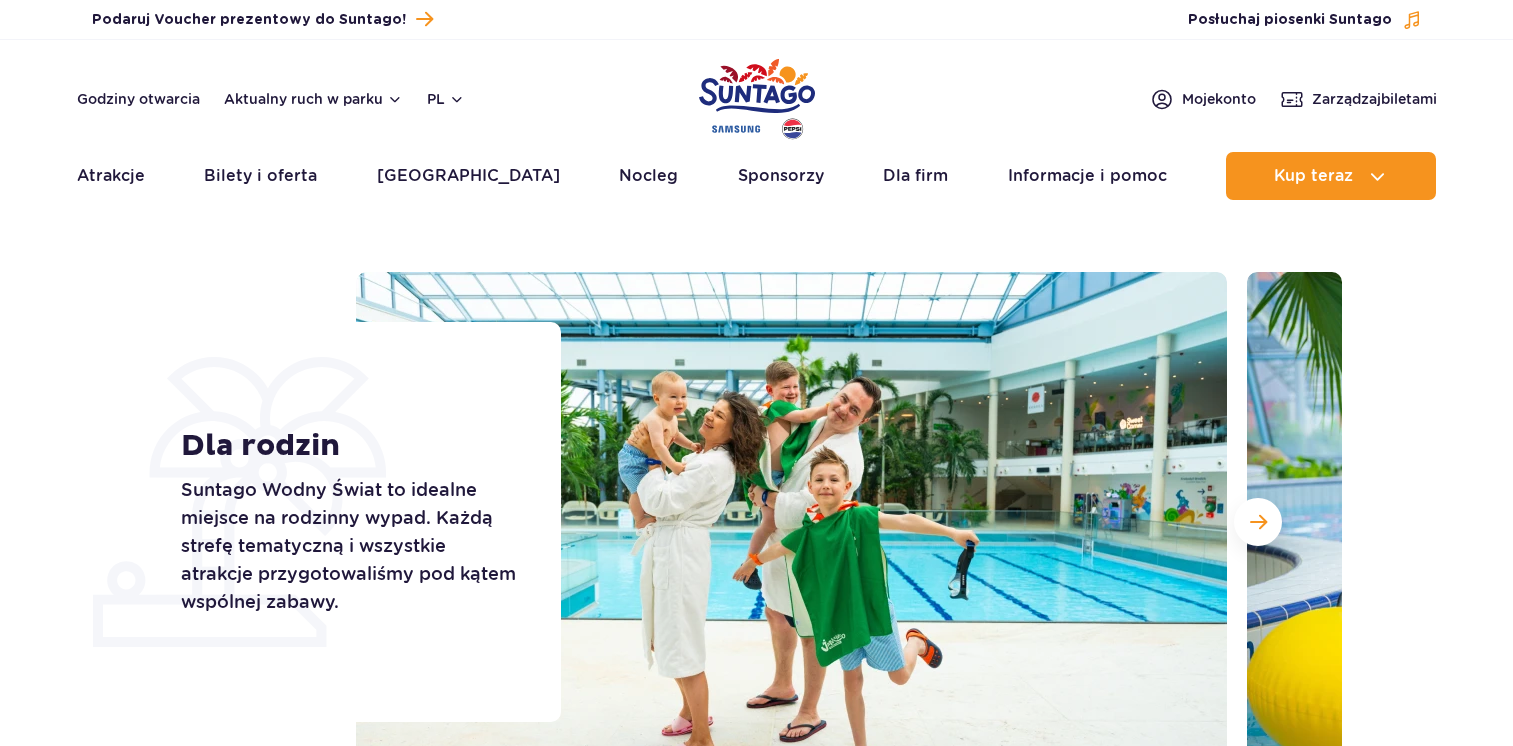 scroll, scrollTop: 0, scrollLeft: 0, axis: both 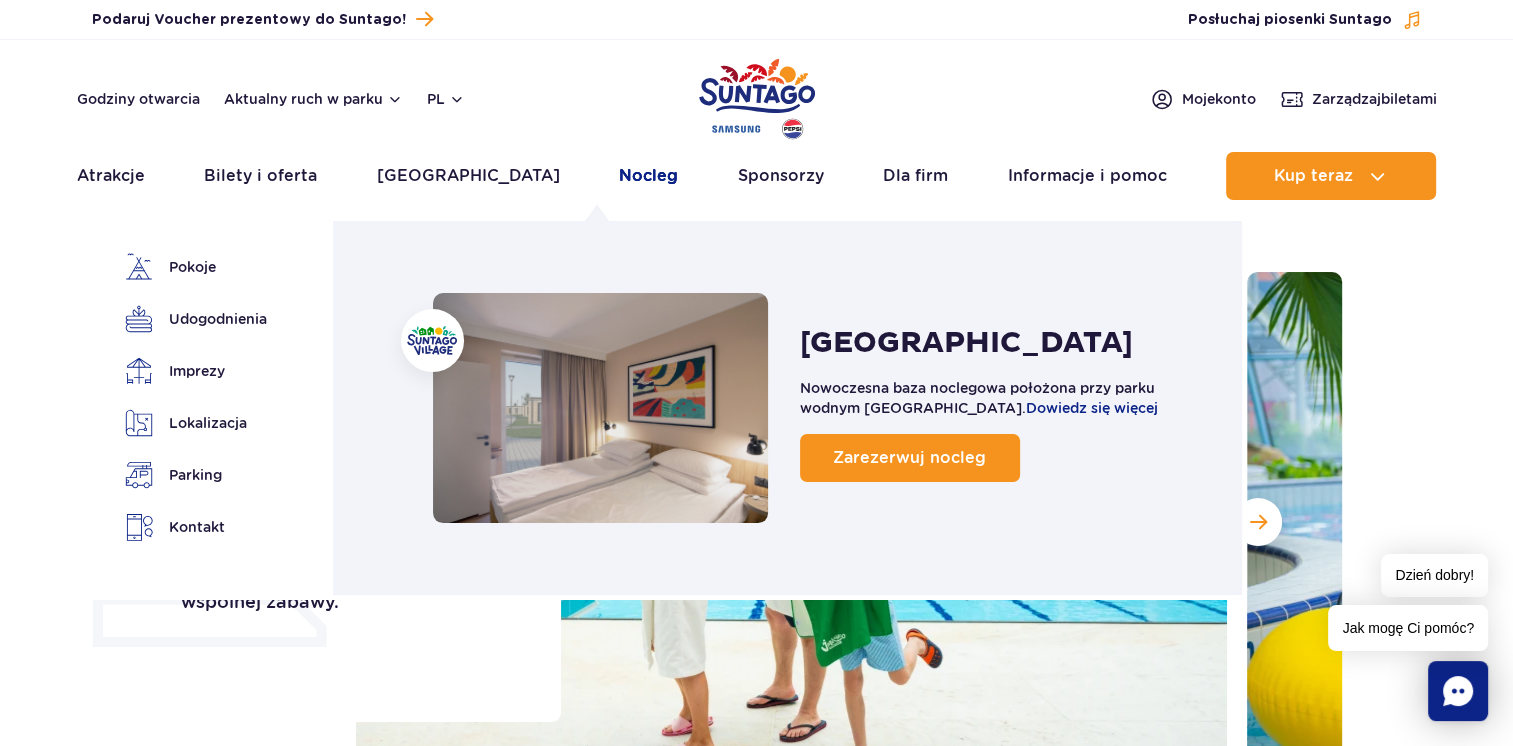 click on "Nocleg" at bounding box center (648, 176) 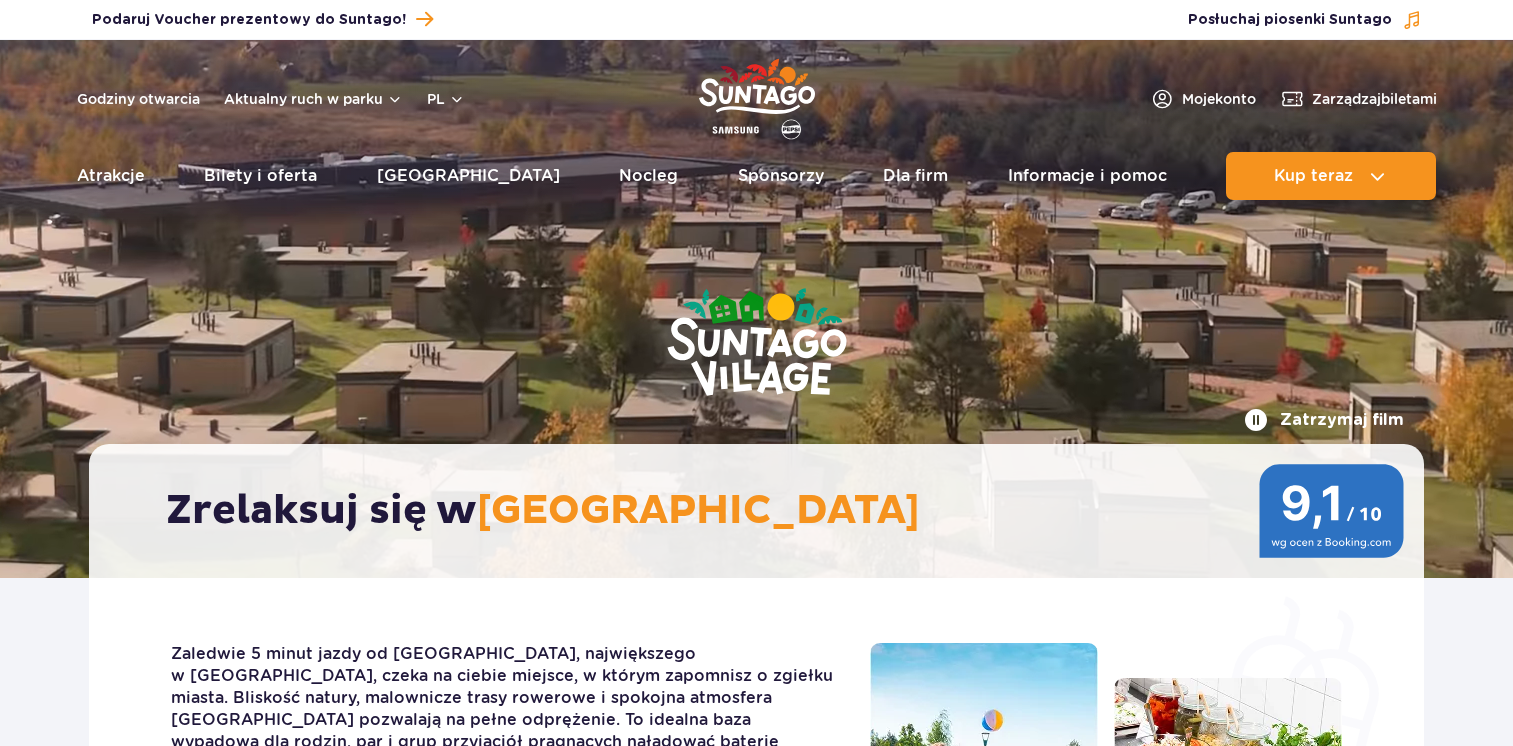 scroll, scrollTop: 0, scrollLeft: 0, axis: both 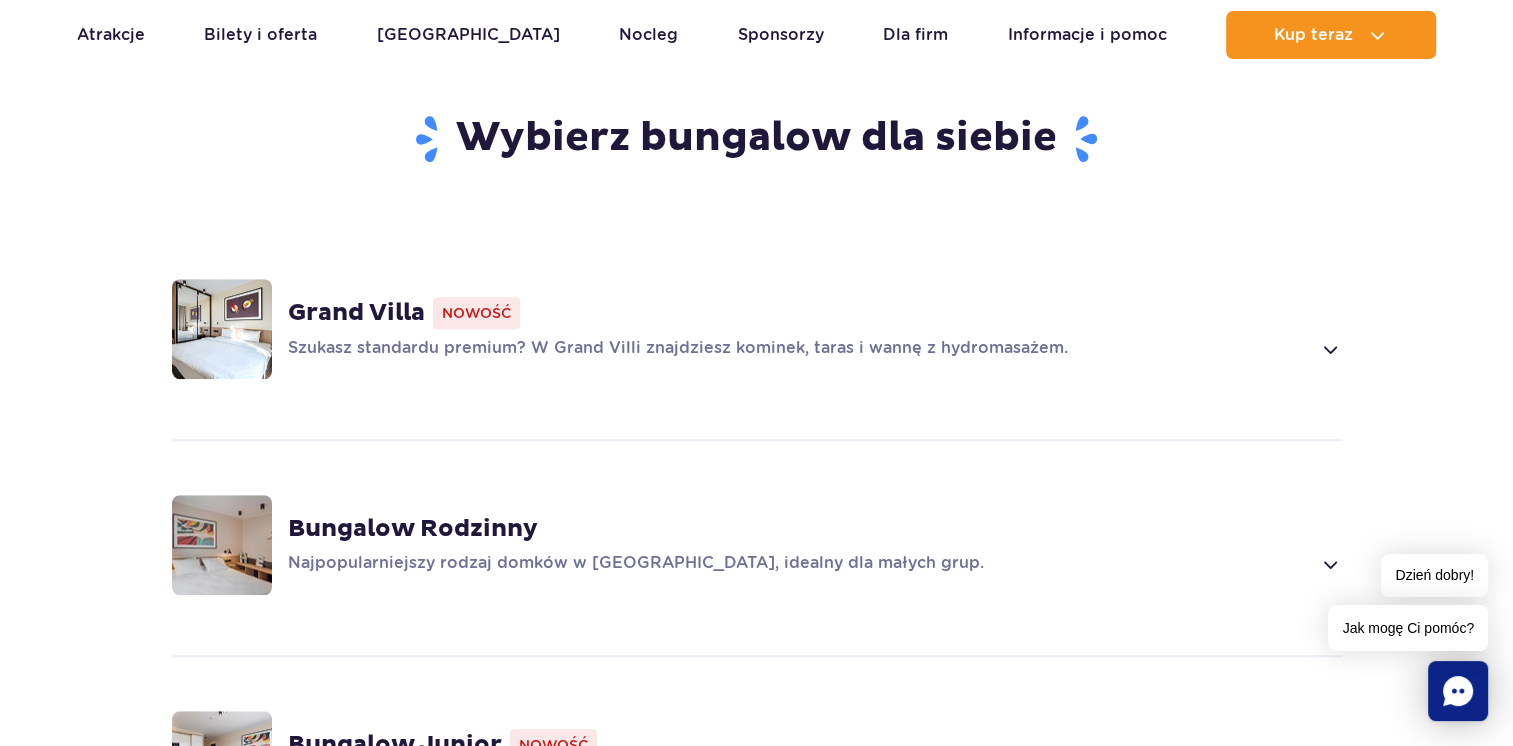 click on "Bungalow Rodzinny" at bounding box center [413, 529] 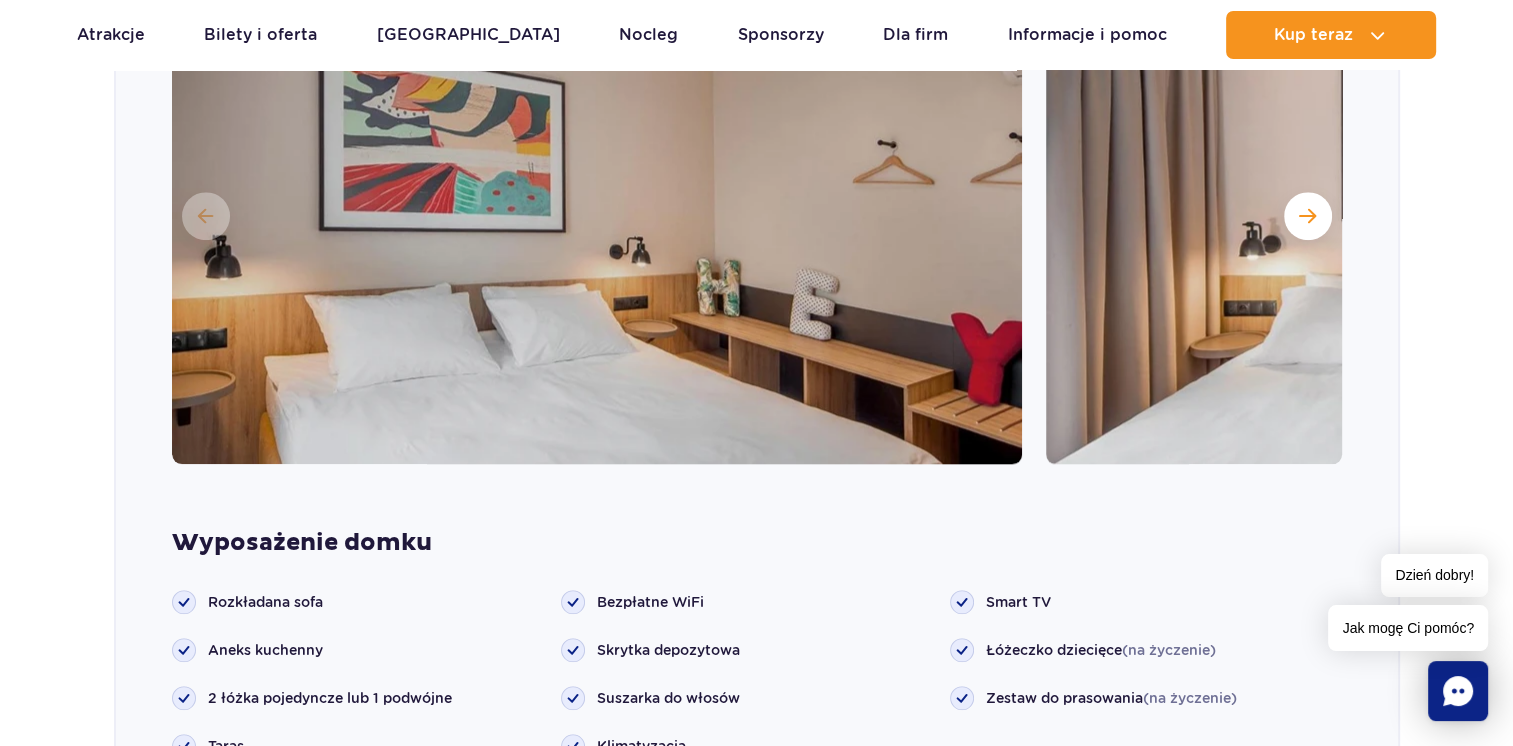 scroll, scrollTop: 1816, scrollLeft: 0, axis: vertical 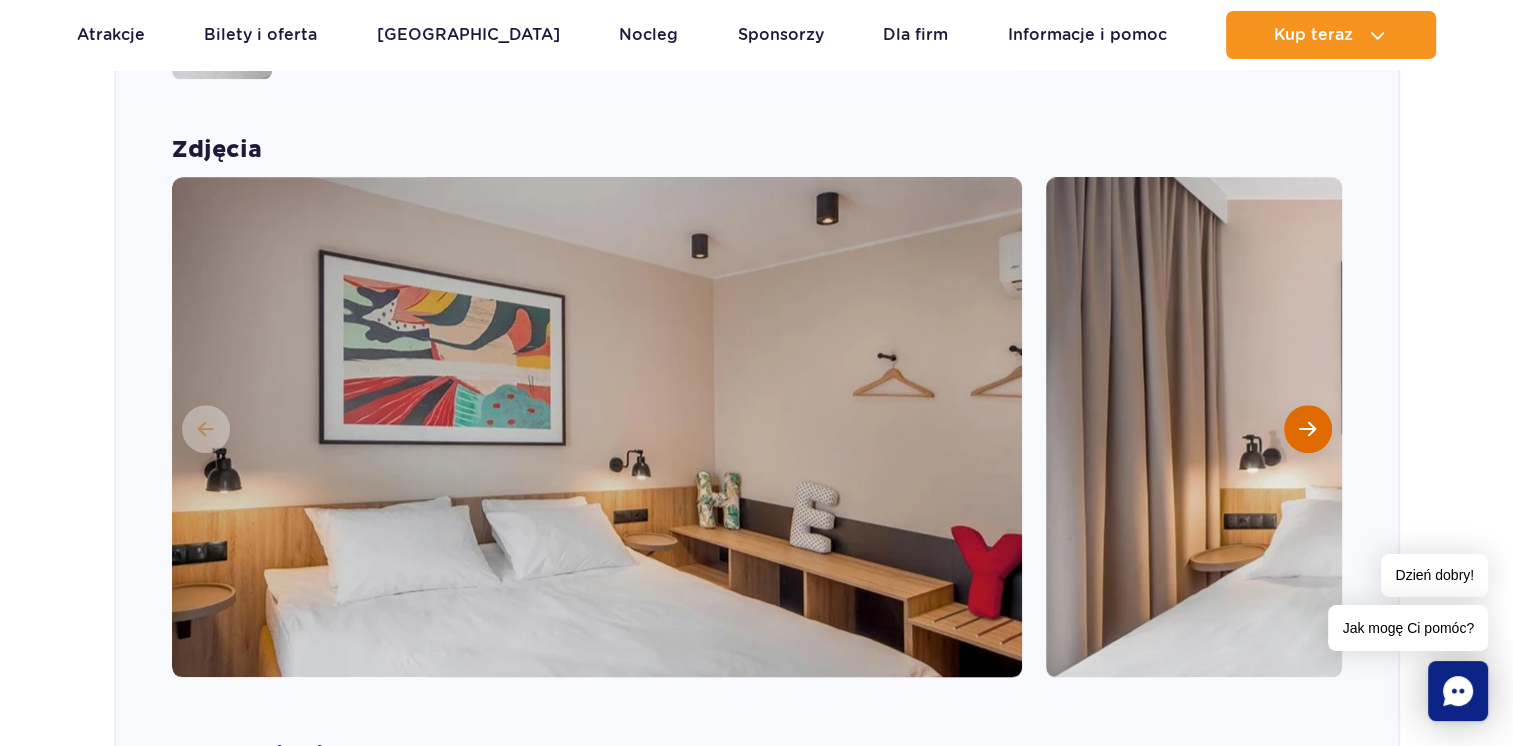 click at bounding box center (1307, 429) 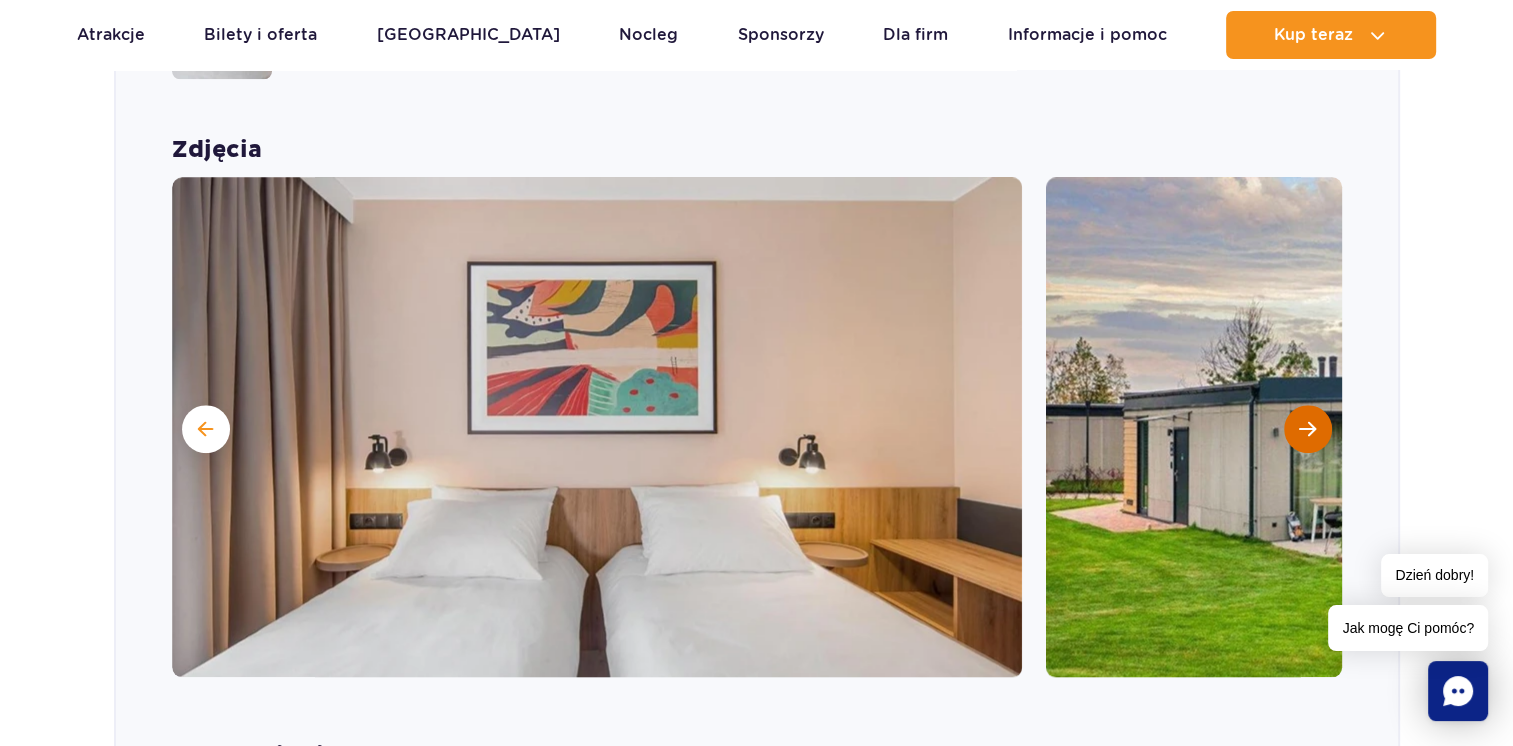 click at bounding box center (1307, 429) 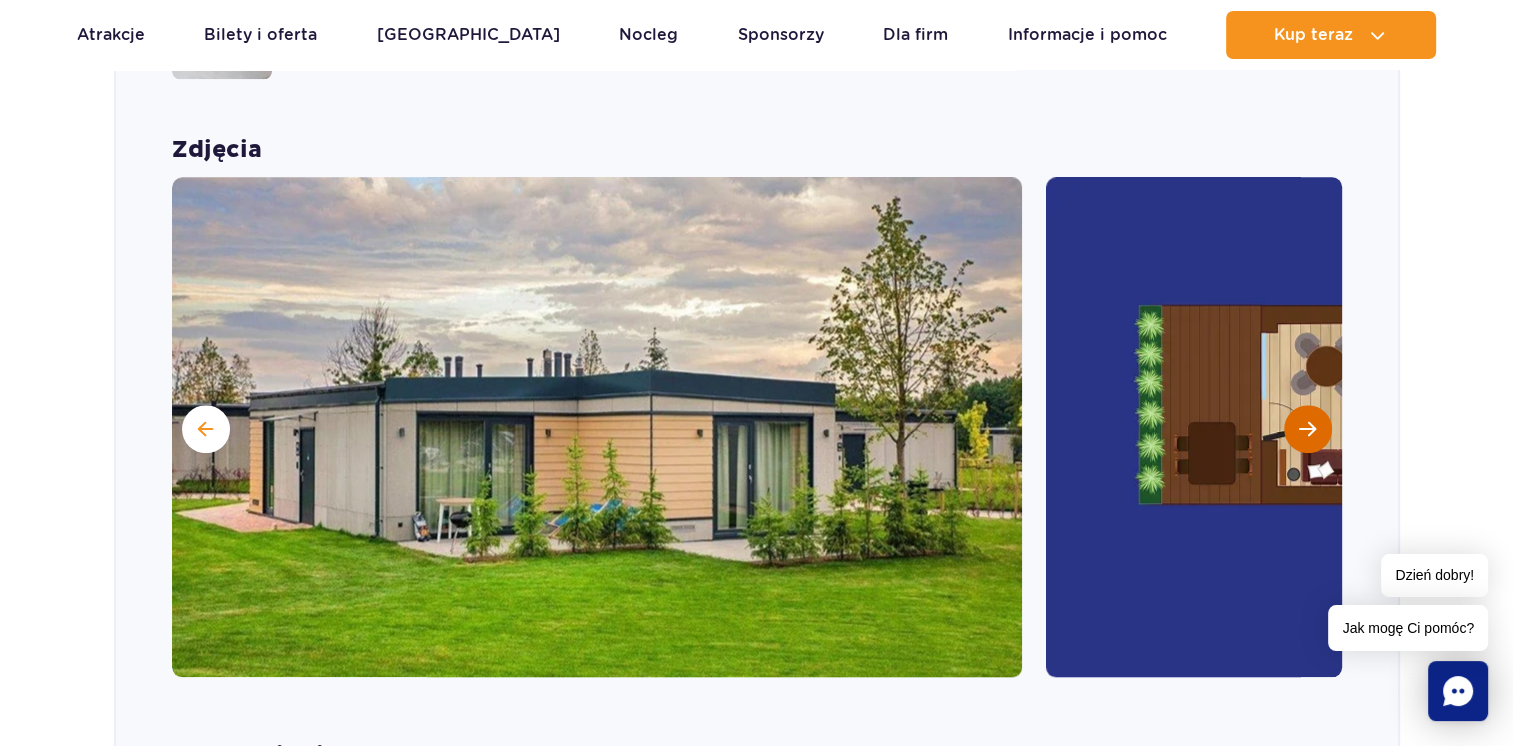 click at bounding box center [1307, 429] 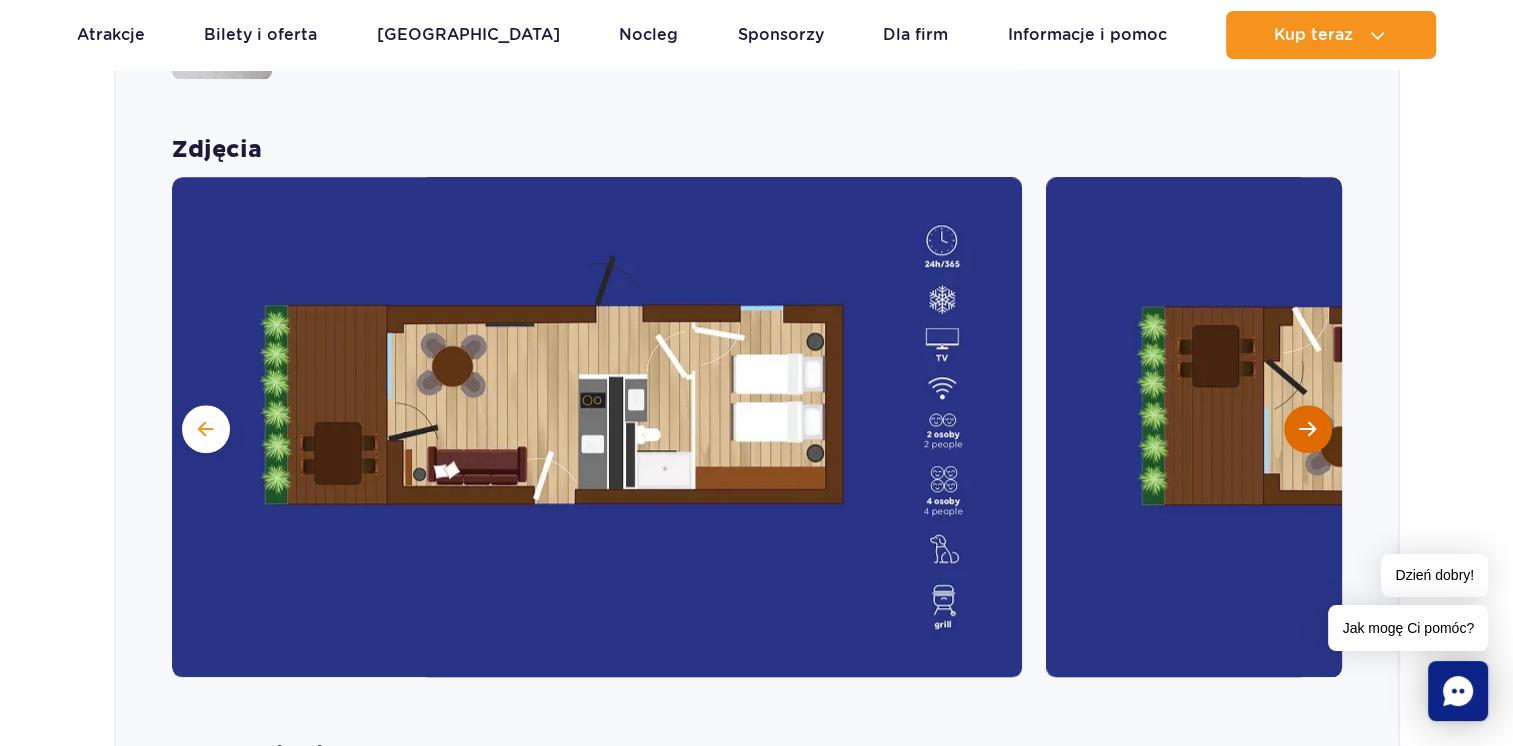 click at bounding box center [1307, 429] 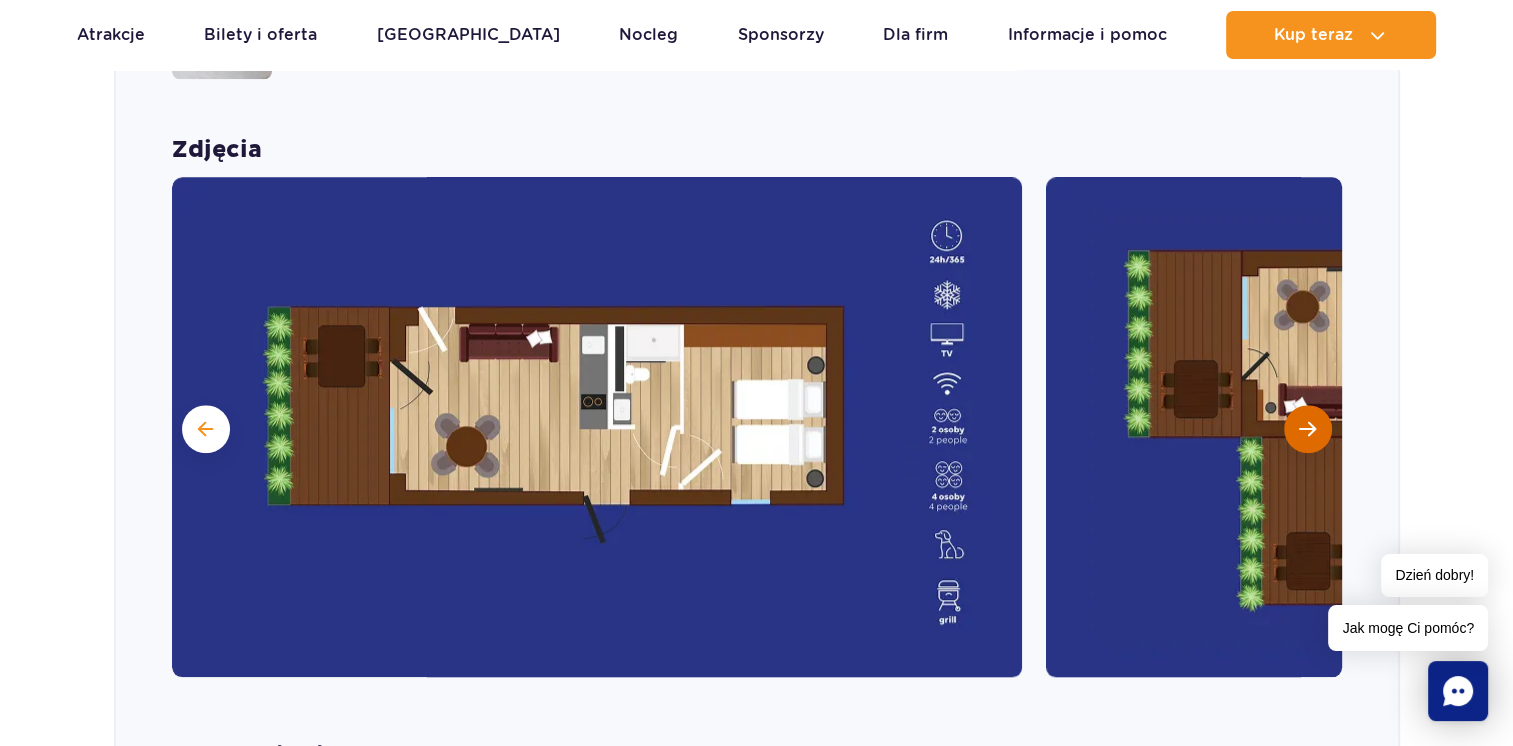 click at bounding box center [1307, 429] 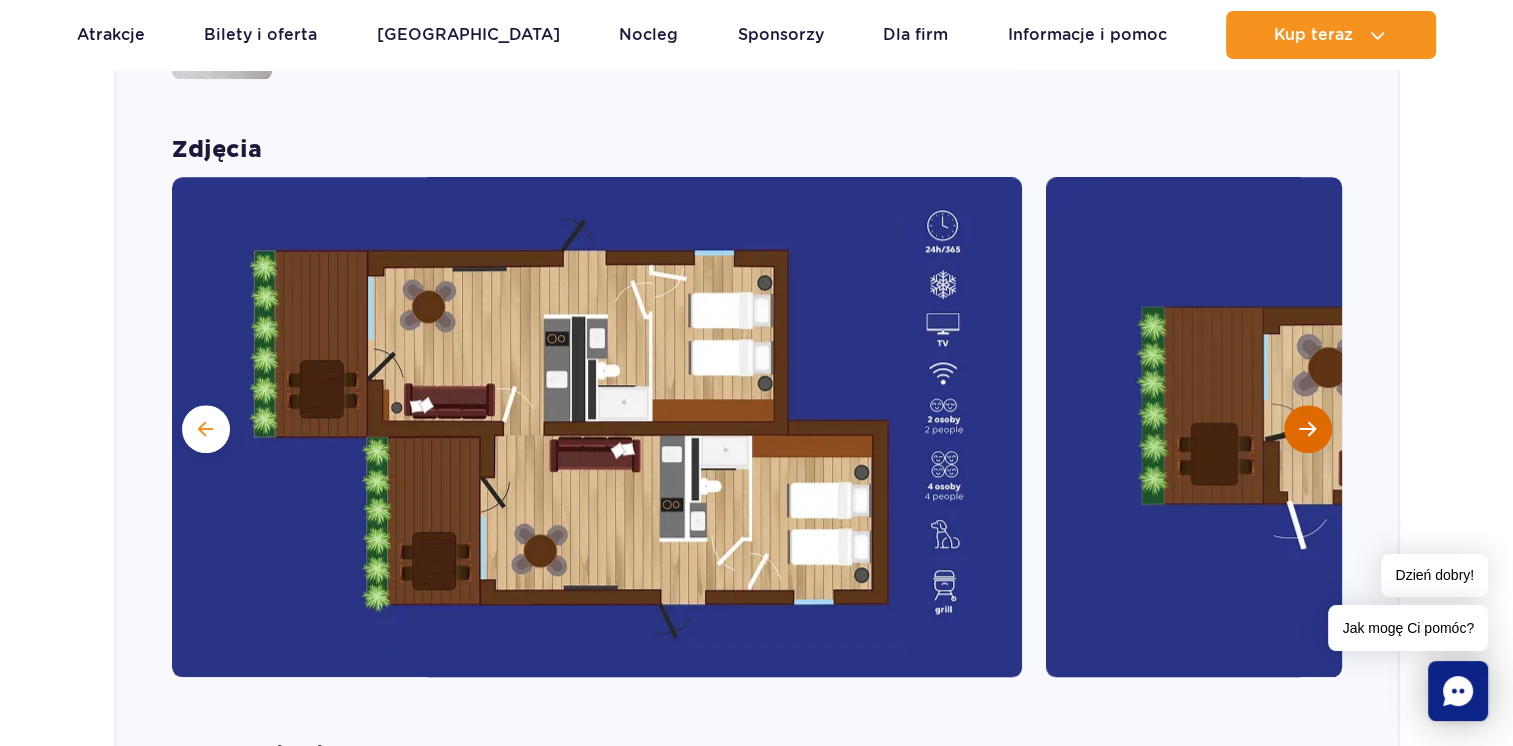 click at bounding box center [1307, 429] 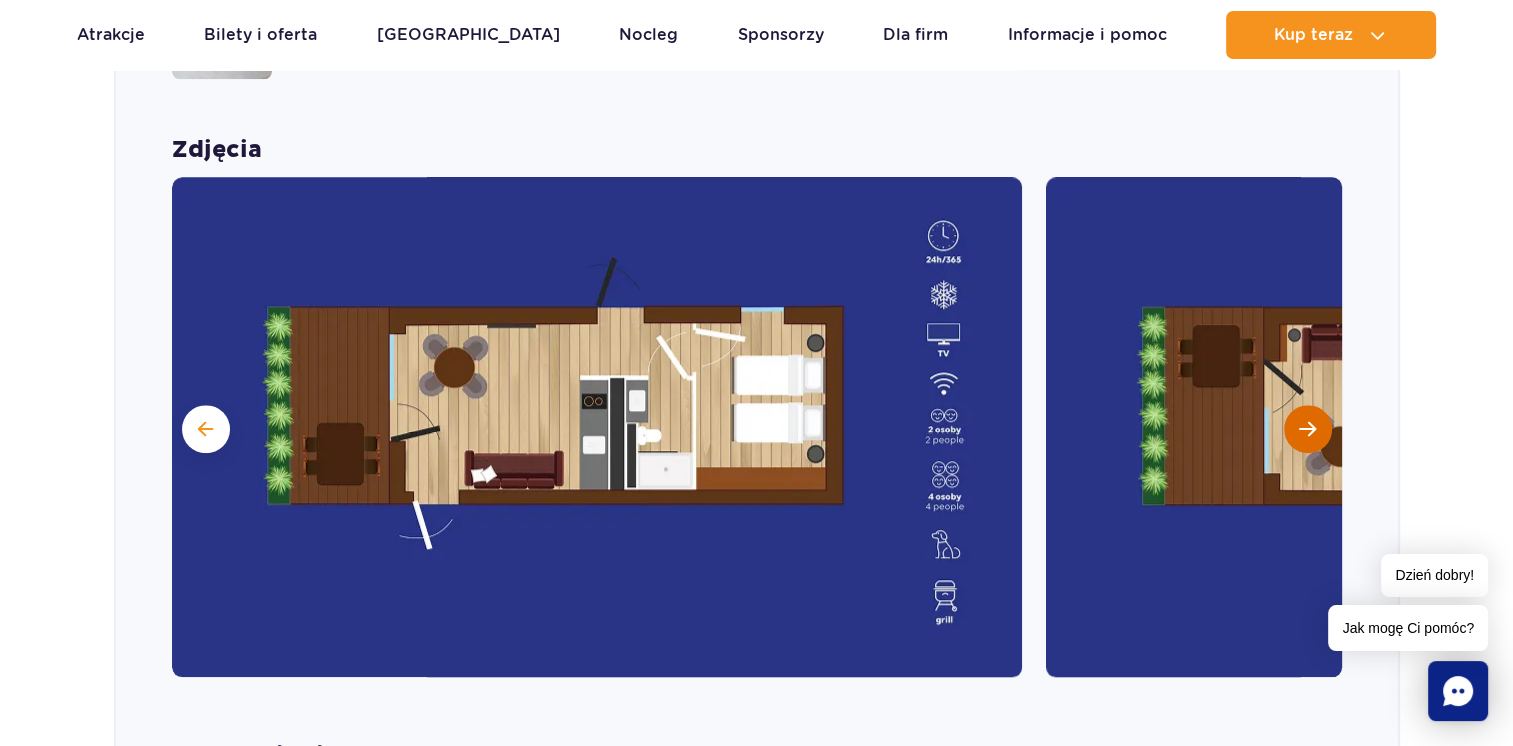 click at bounding box center [1308, 429] 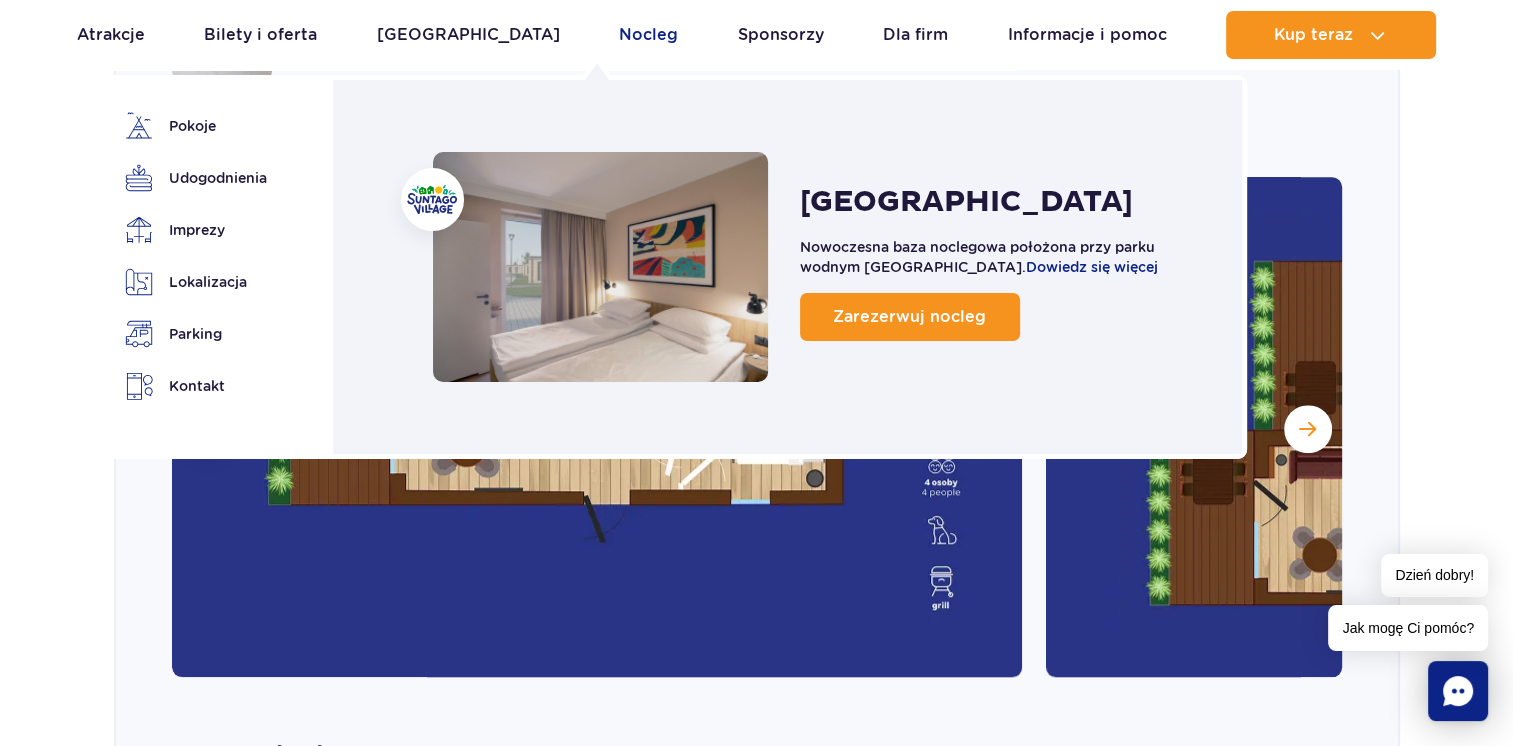 click on "Nocleg" at bounding box center [648, 35] 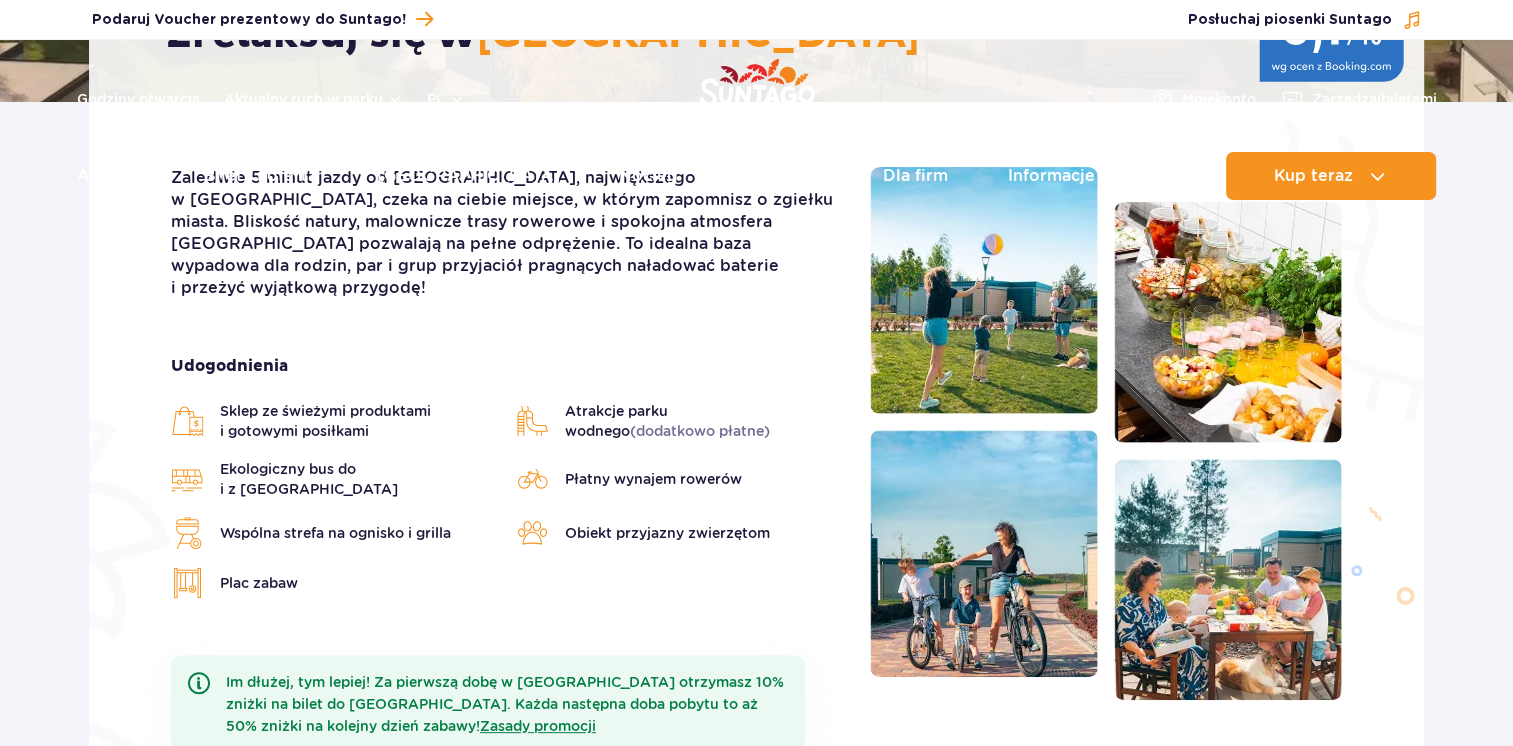 scroll, scrollTop: 0, scrollLeft: 0, axis: both 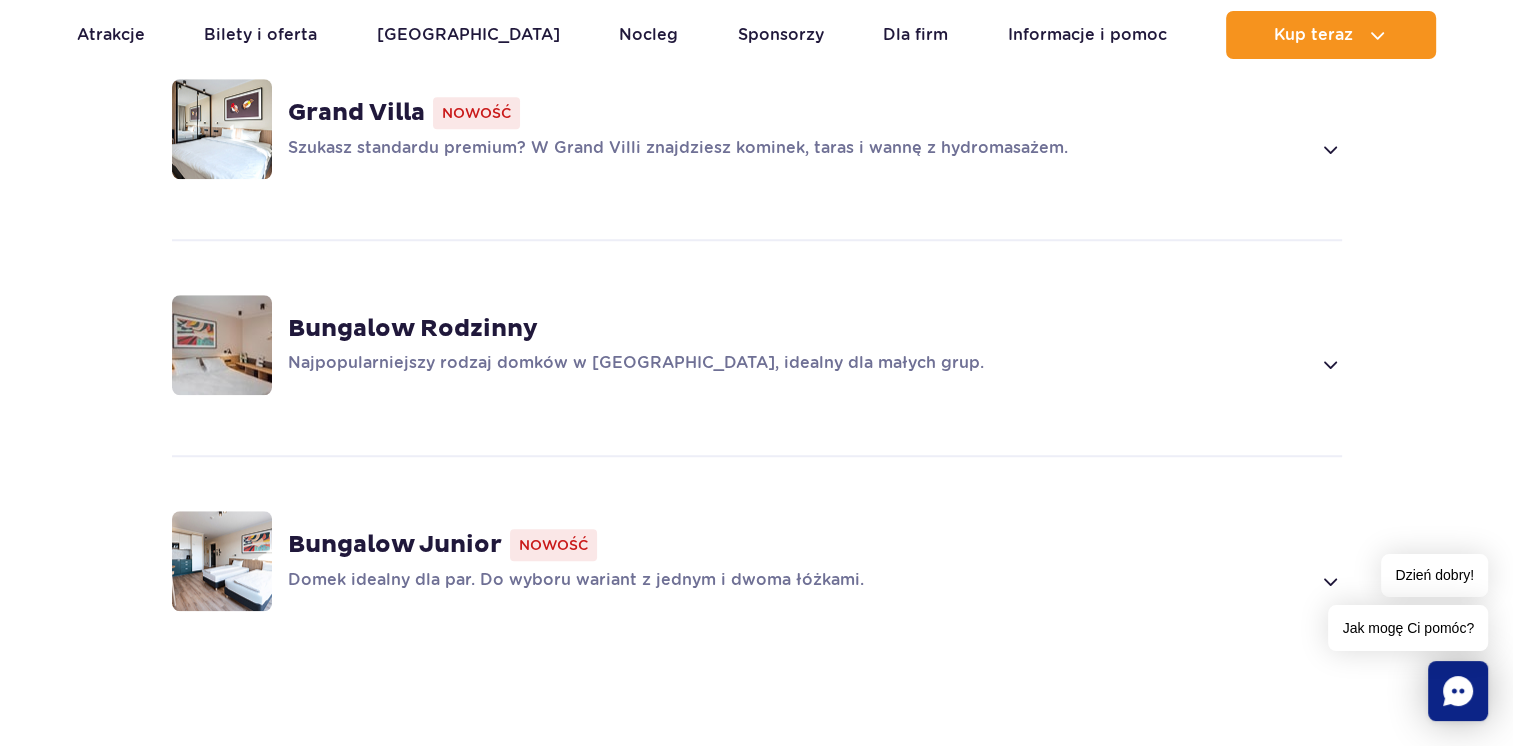 click on "Bungalow Rodzinny" at bounding box center (413, 329) 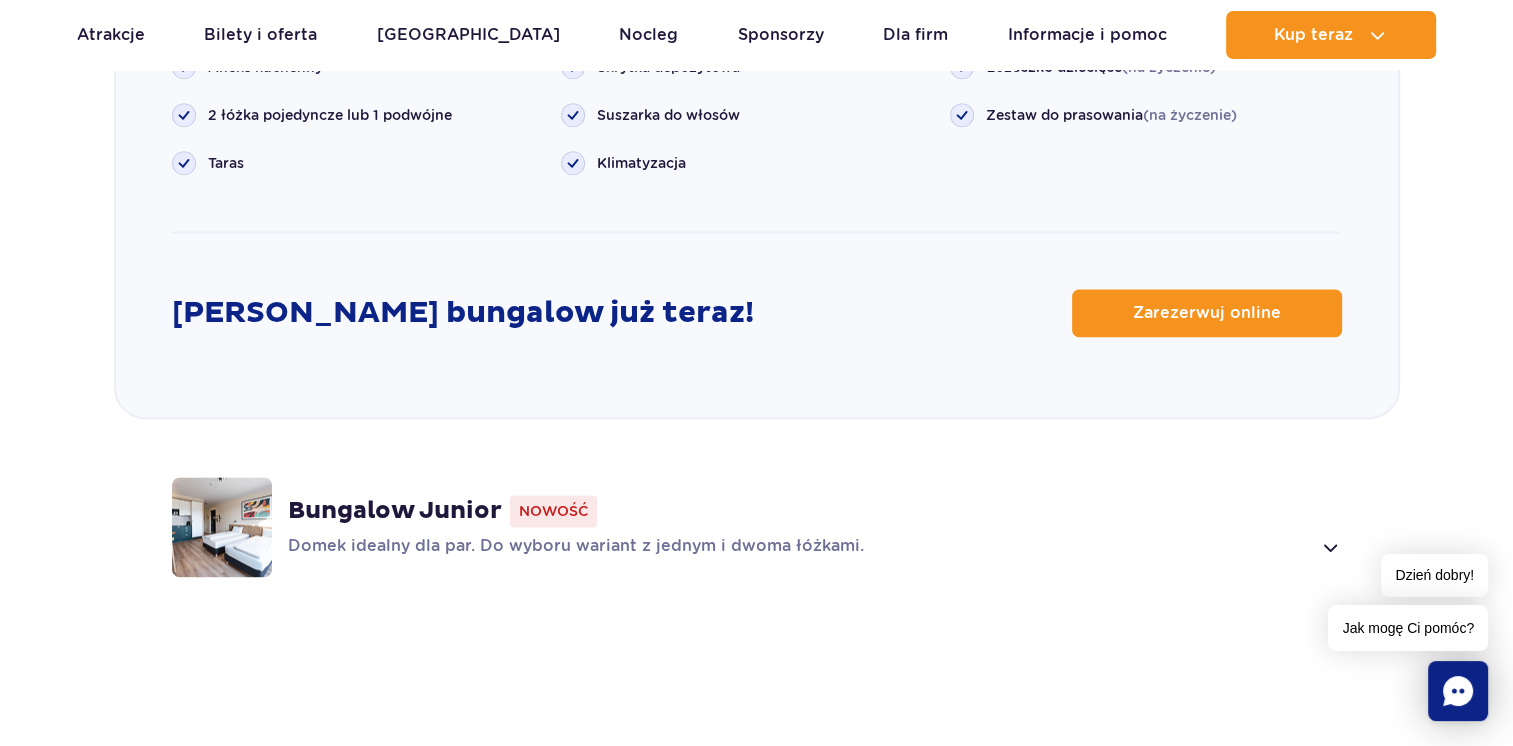 scroll, scrollTop: 2616, scrollLeft: 0, axis: vertical 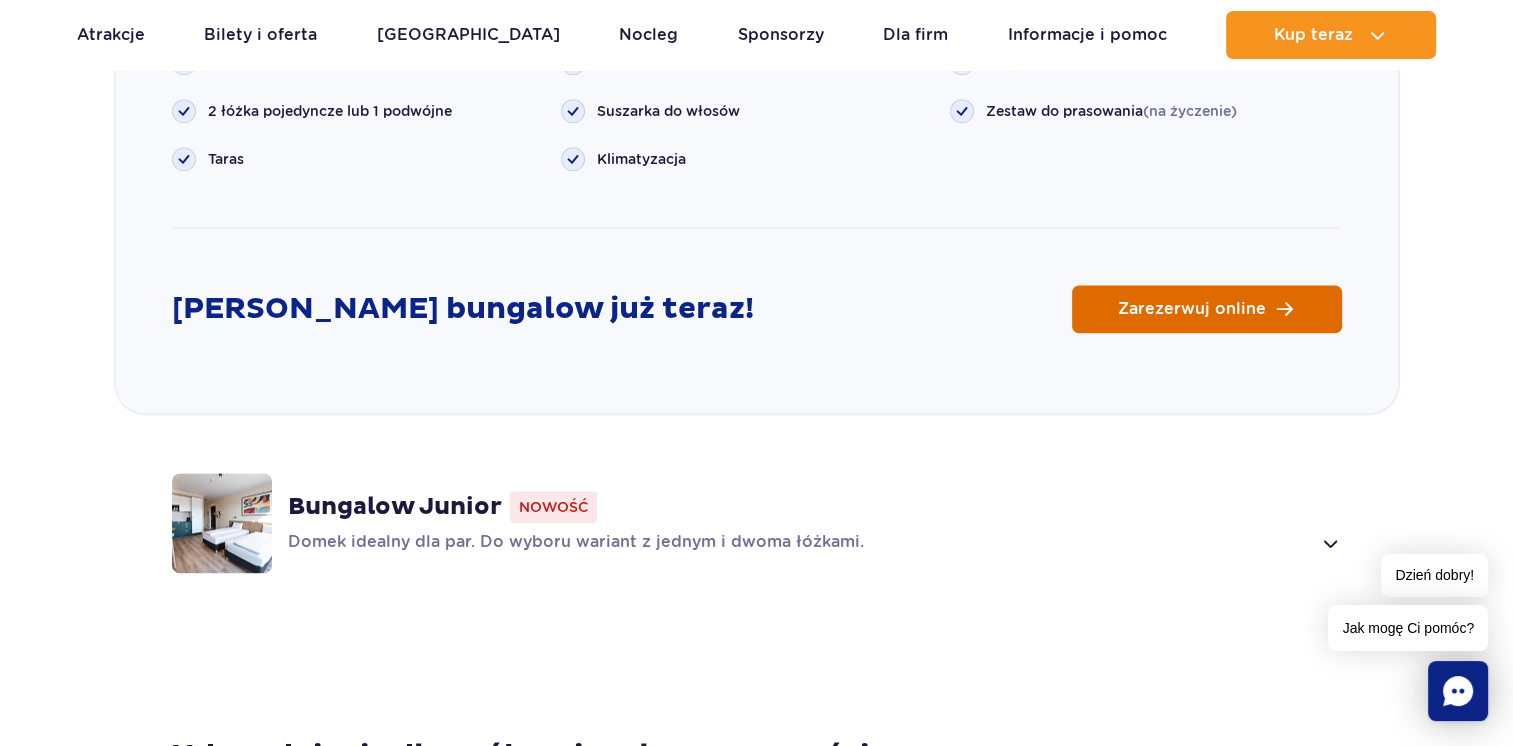 click on "Zarezerwuj online" at bounding box center (1192, 309) 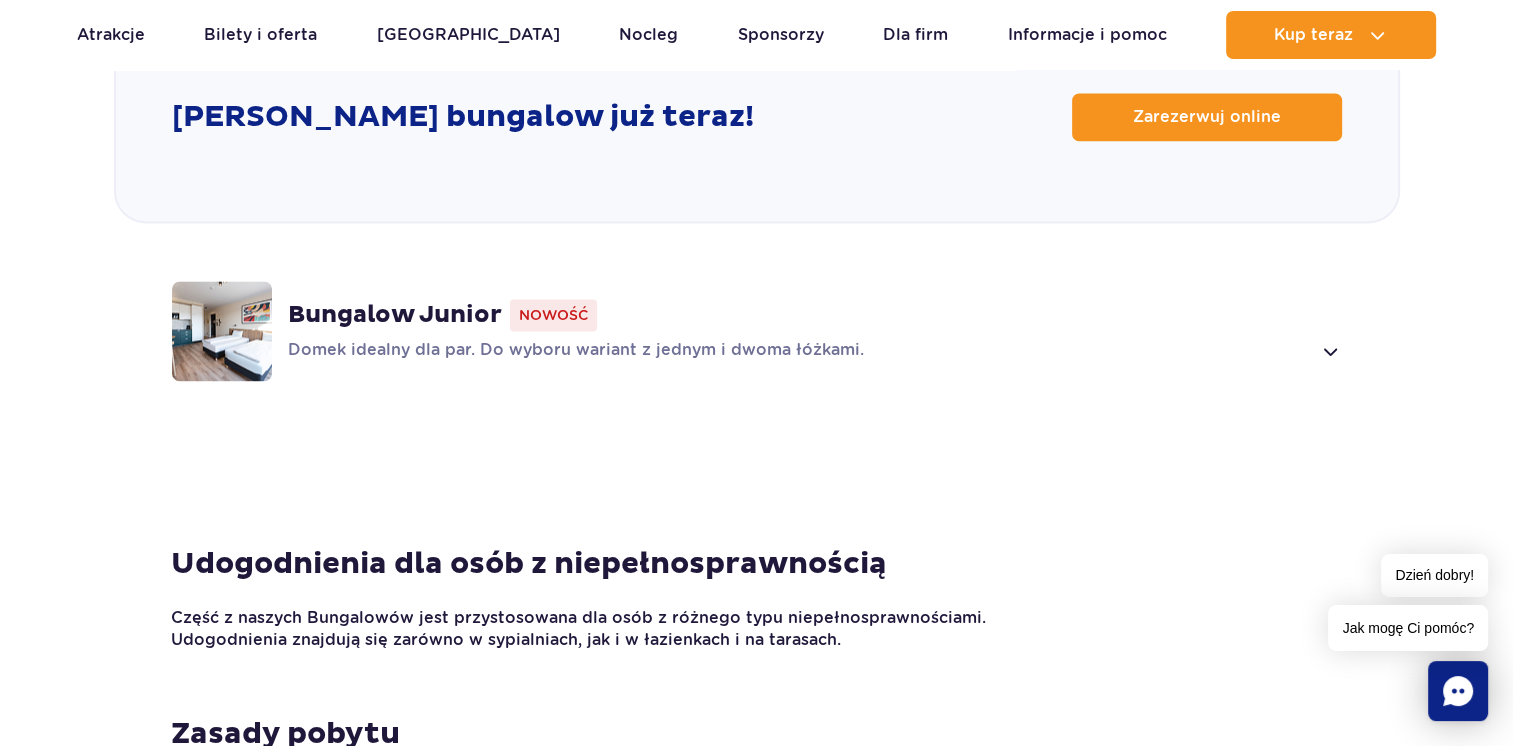 scroll, scrollTop: 2816, scrollLeft: 0, axis: vertical 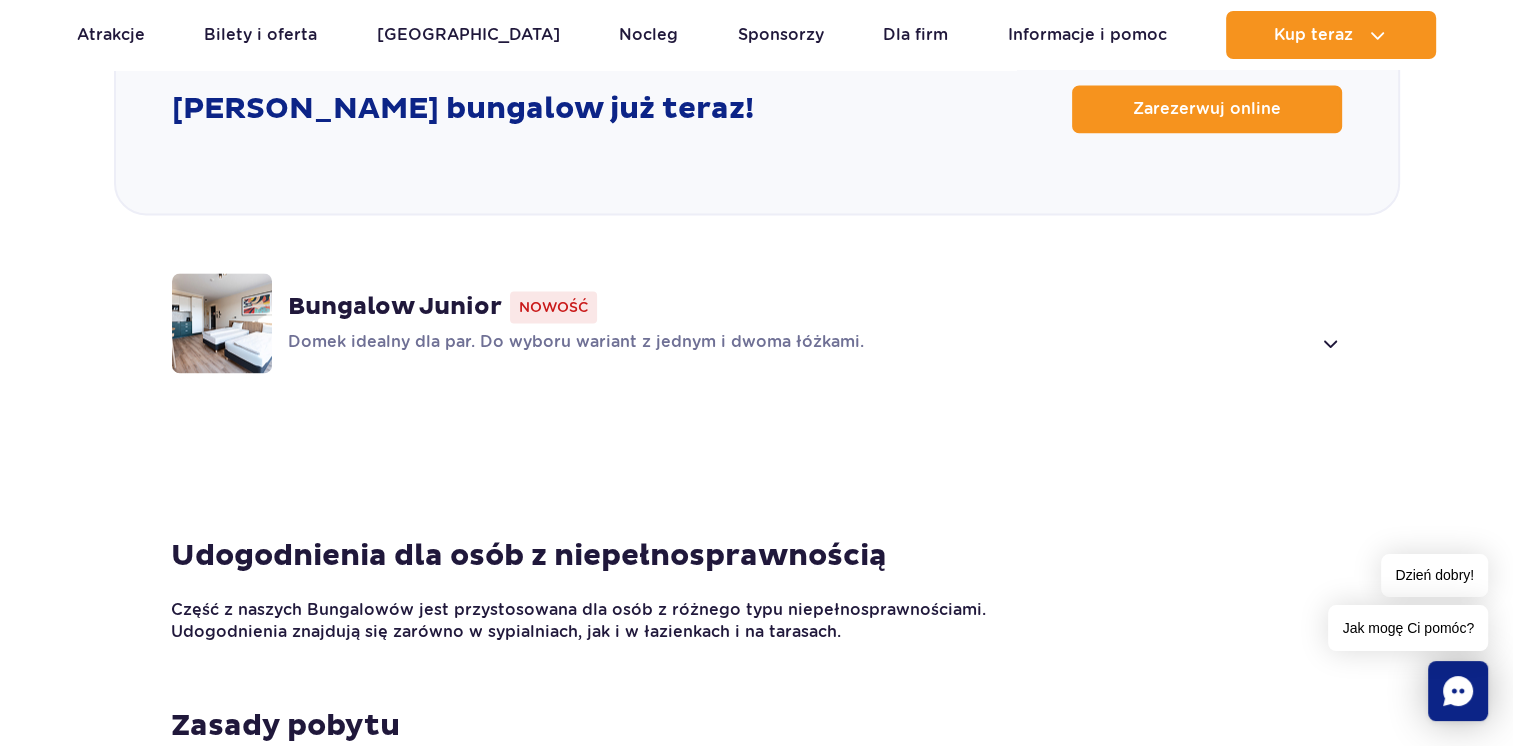click on "Bungalow Junior" at bounding box center (395, 307) 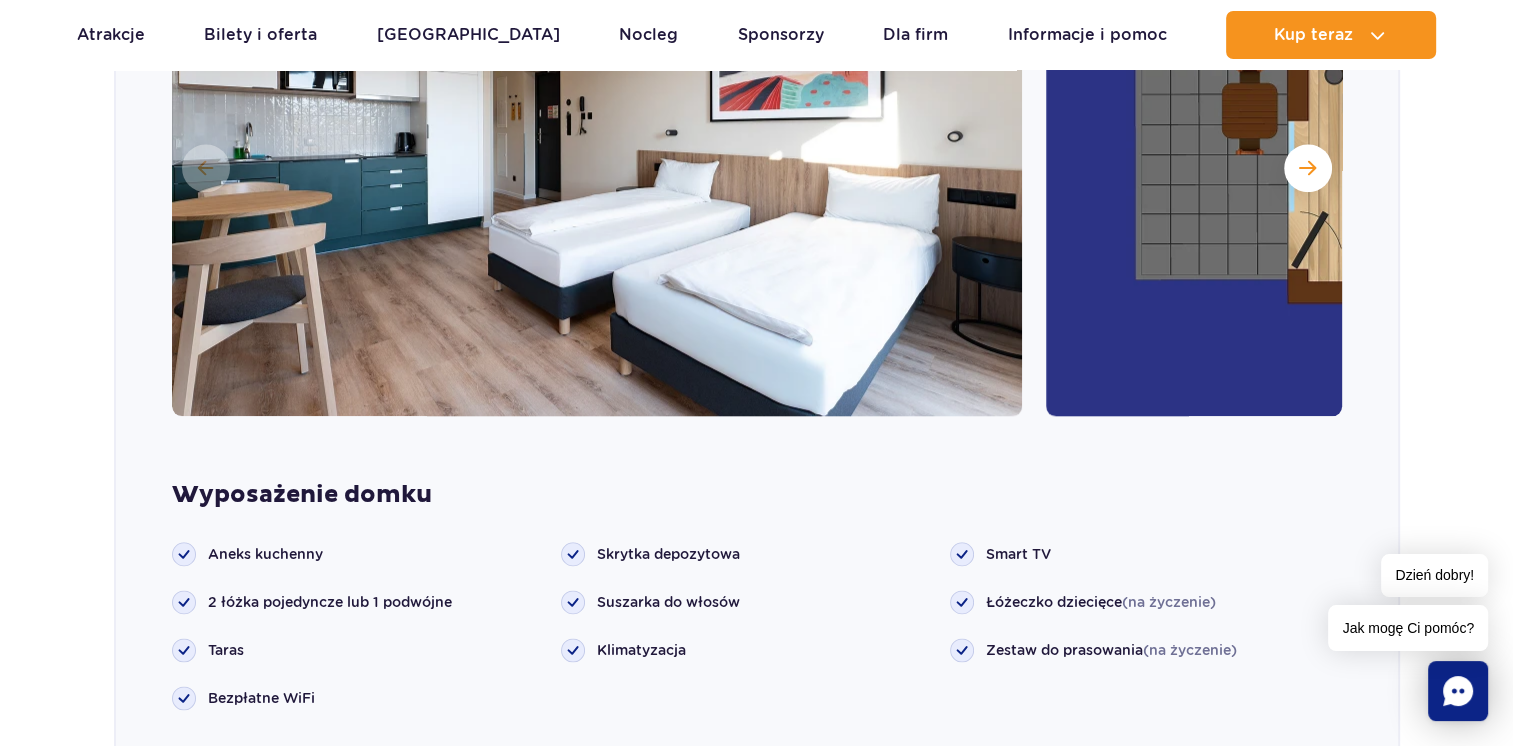 scroll, scrollTop: 2131, scrollLeft: 0, axis: vertical 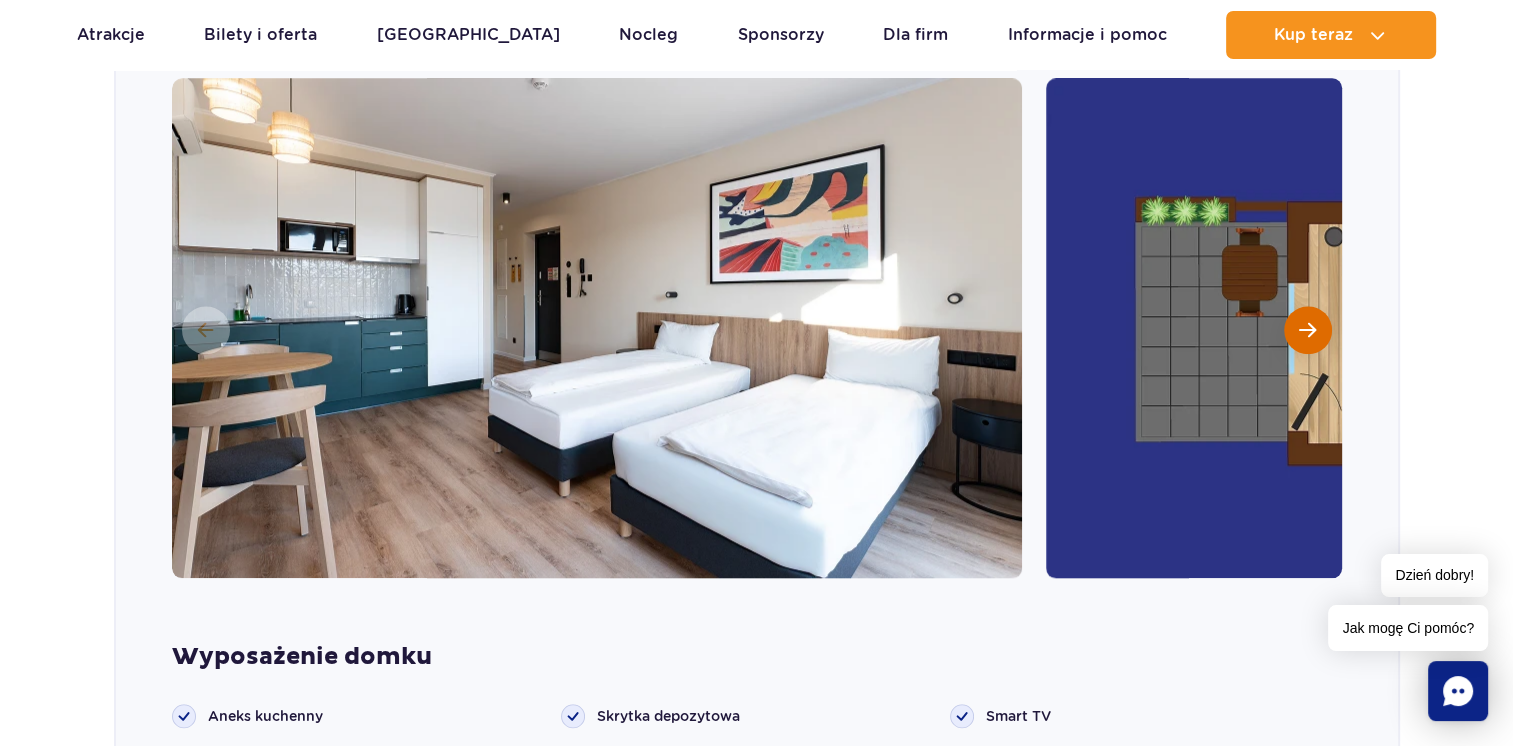 click at bounding box center [1308, 330] 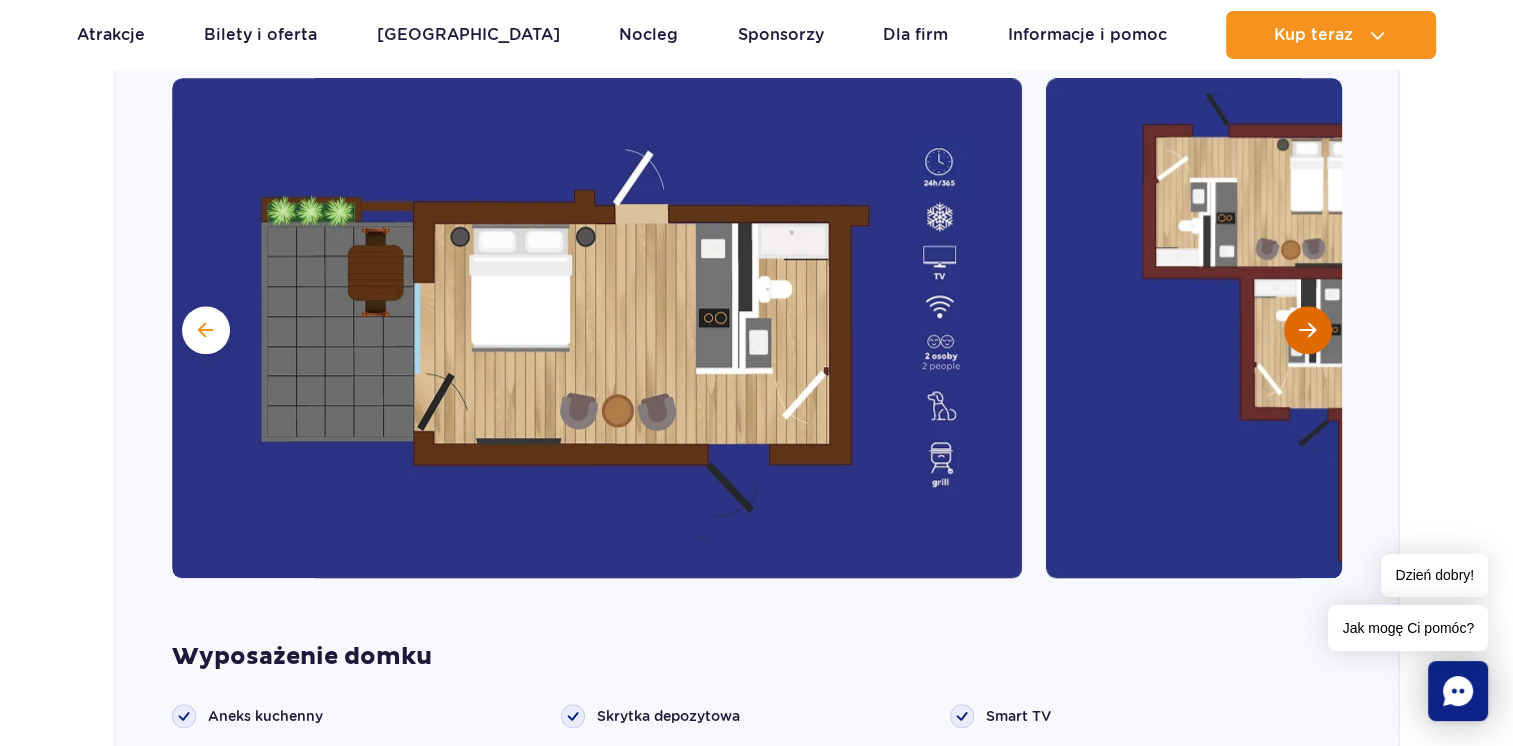 click at bounding box center [1308, 330] 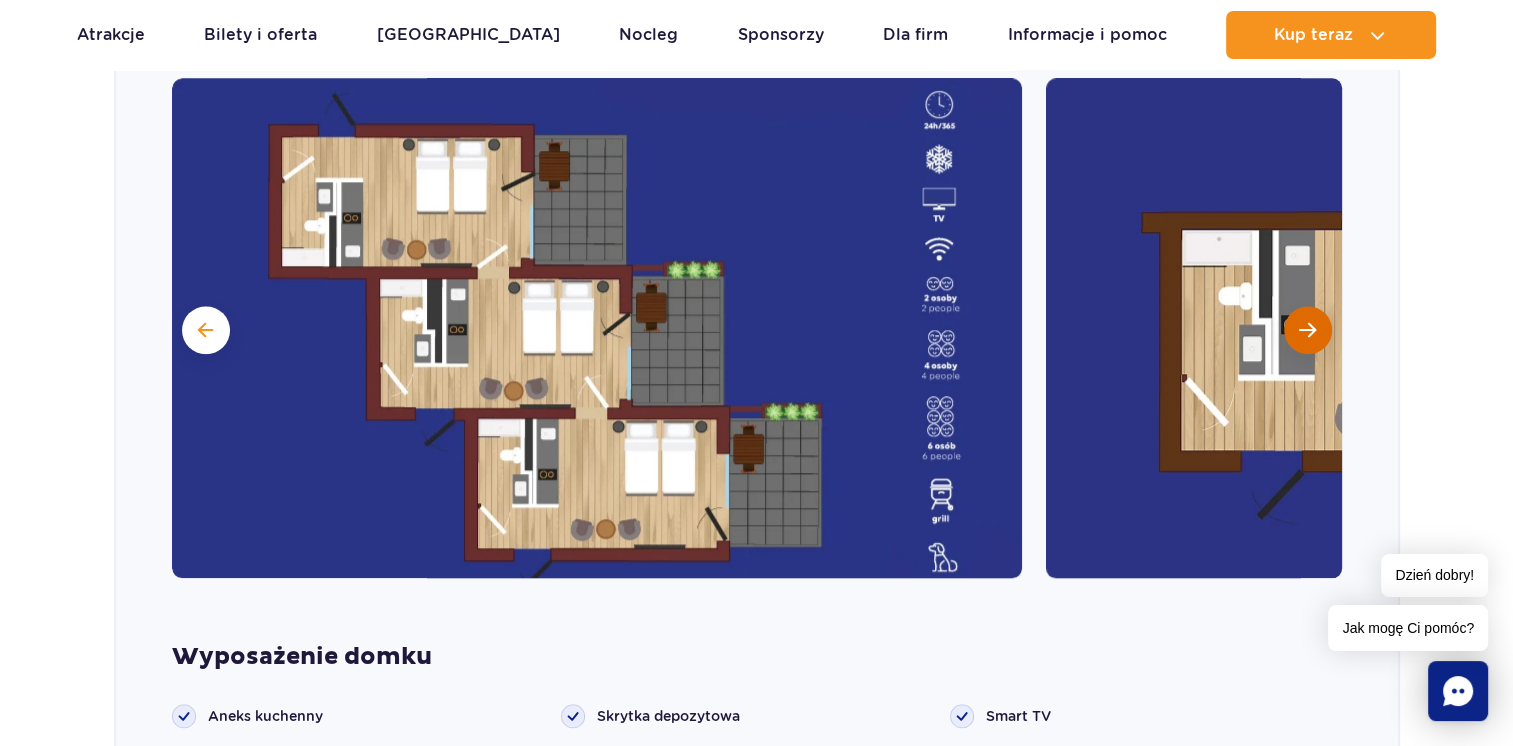 click at bounding box center [1308, 330] 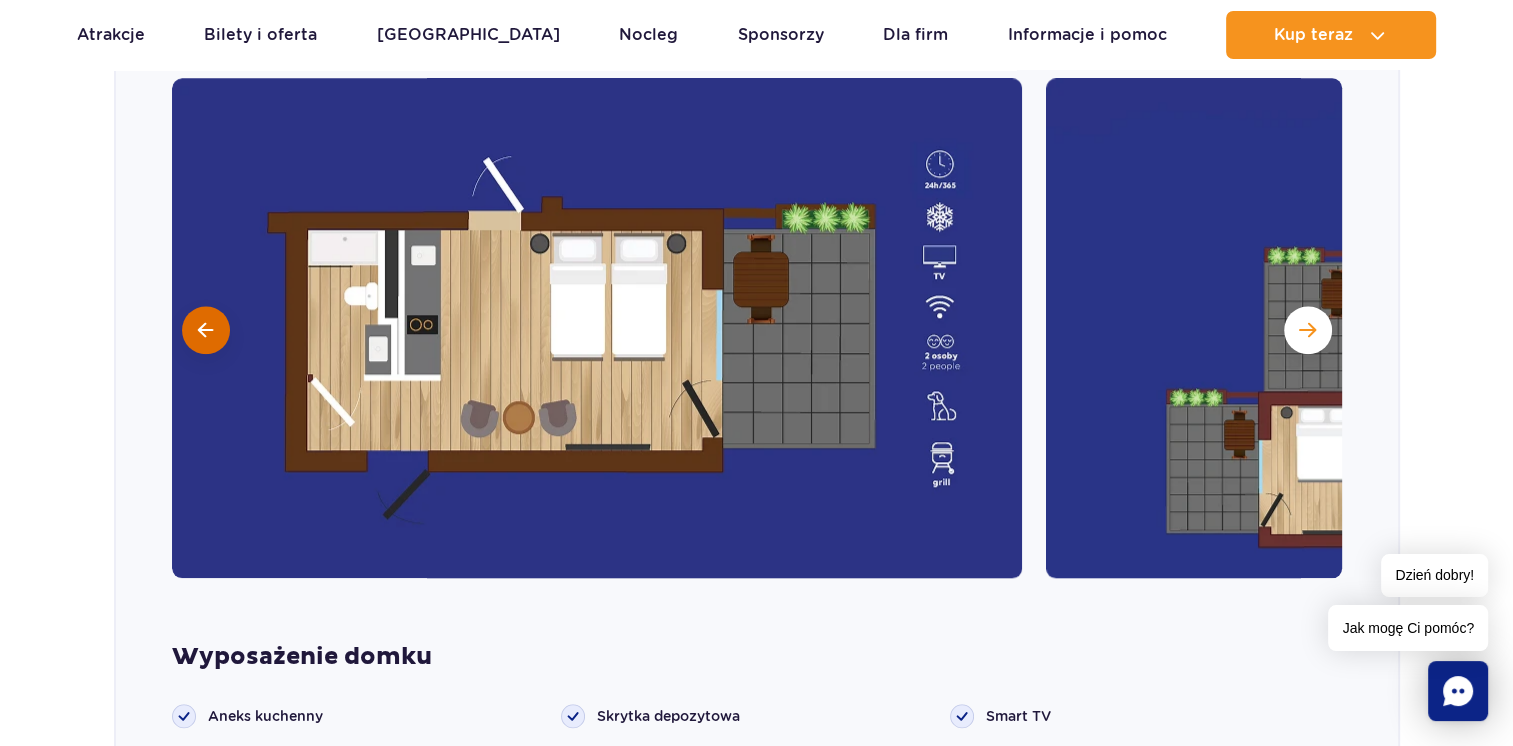 click at bounding box center (206, 330) 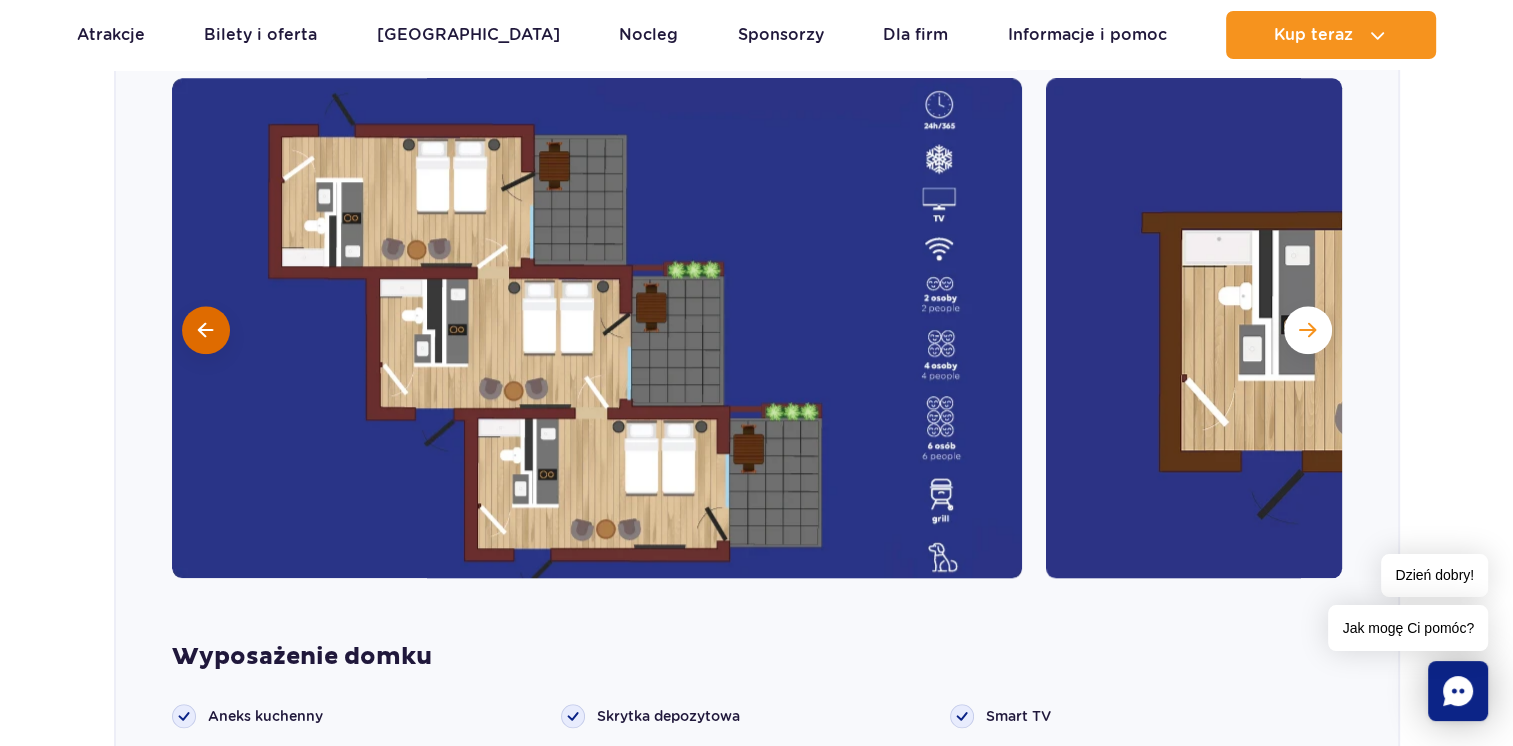 click at bounding box center [205, 330] 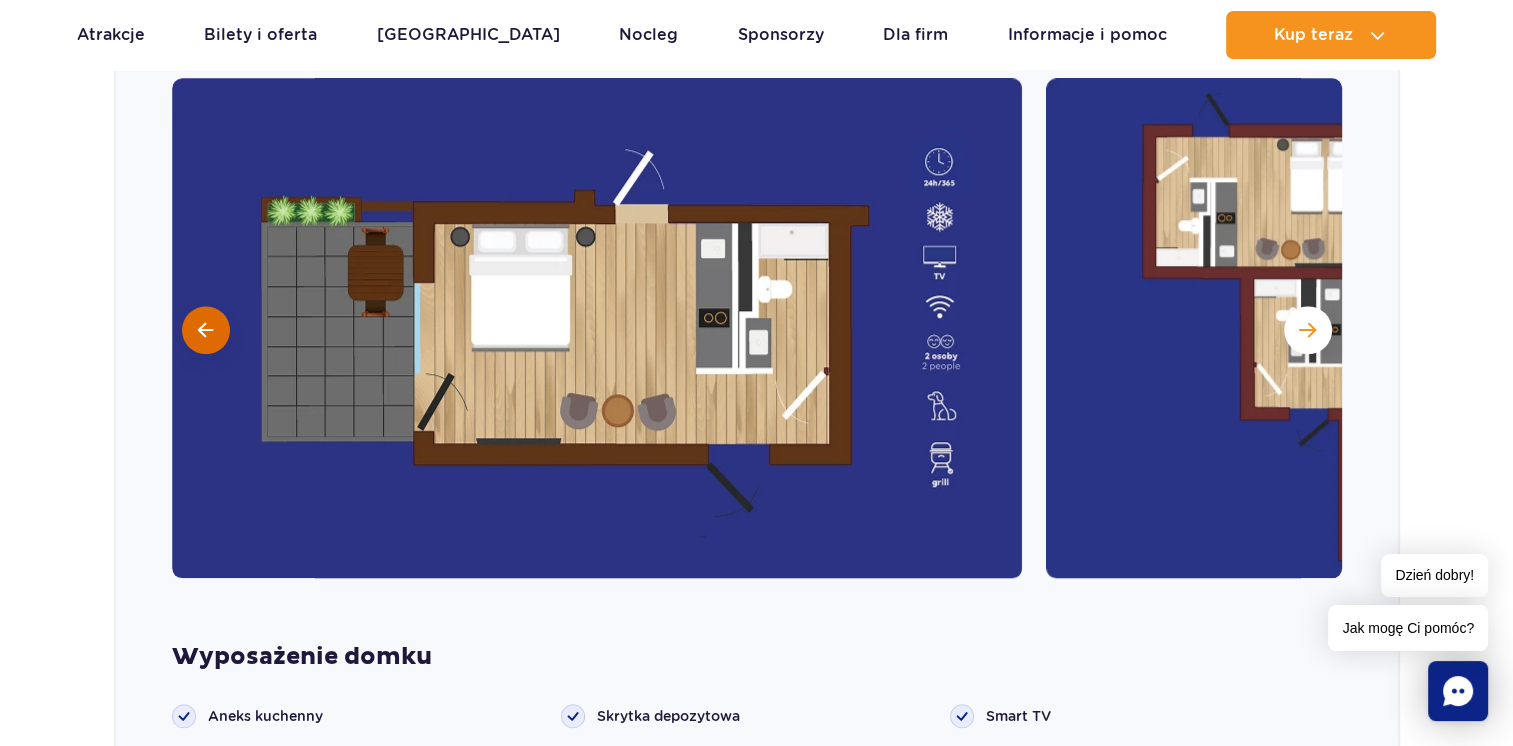 click at bounding box center (205, 330) 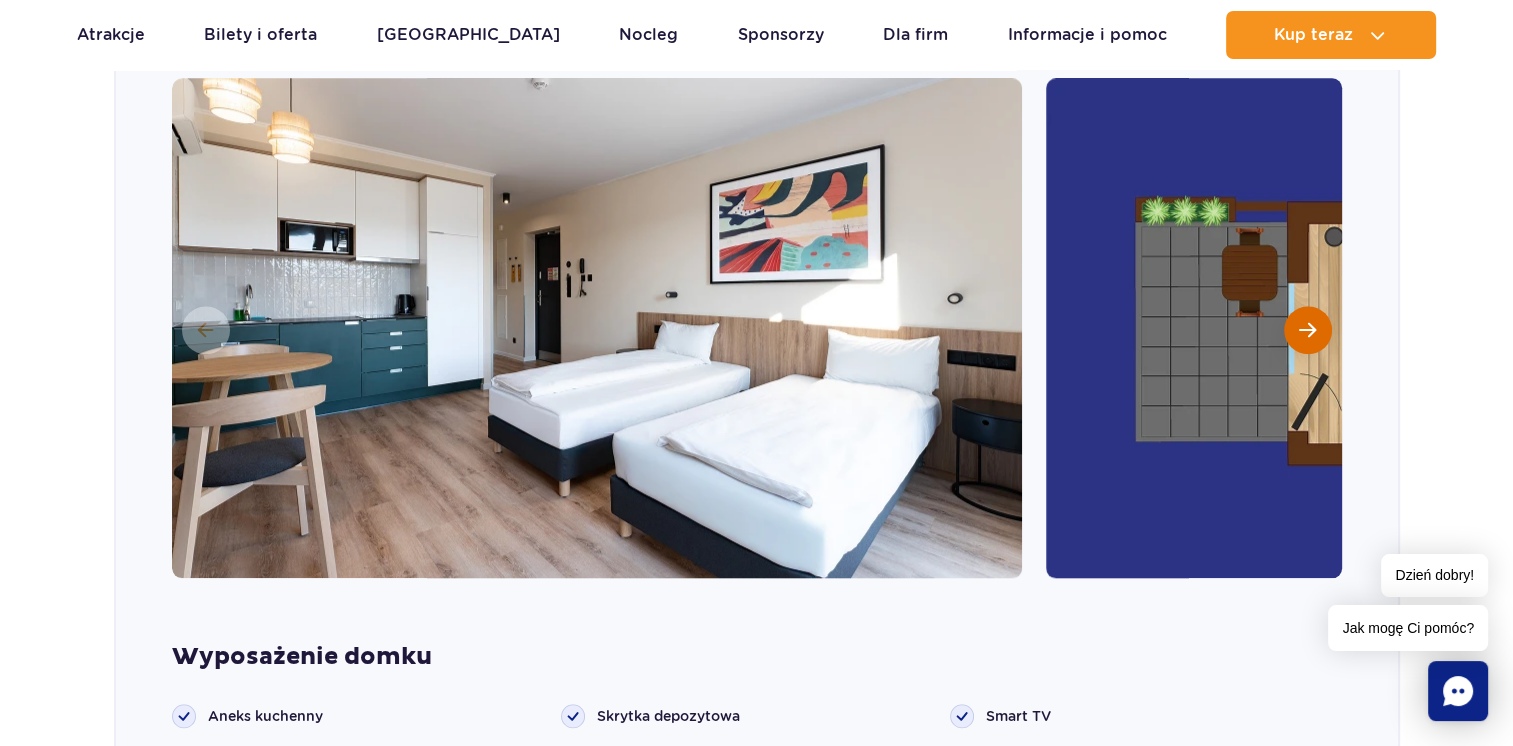click at bounding box center (1308, 330) 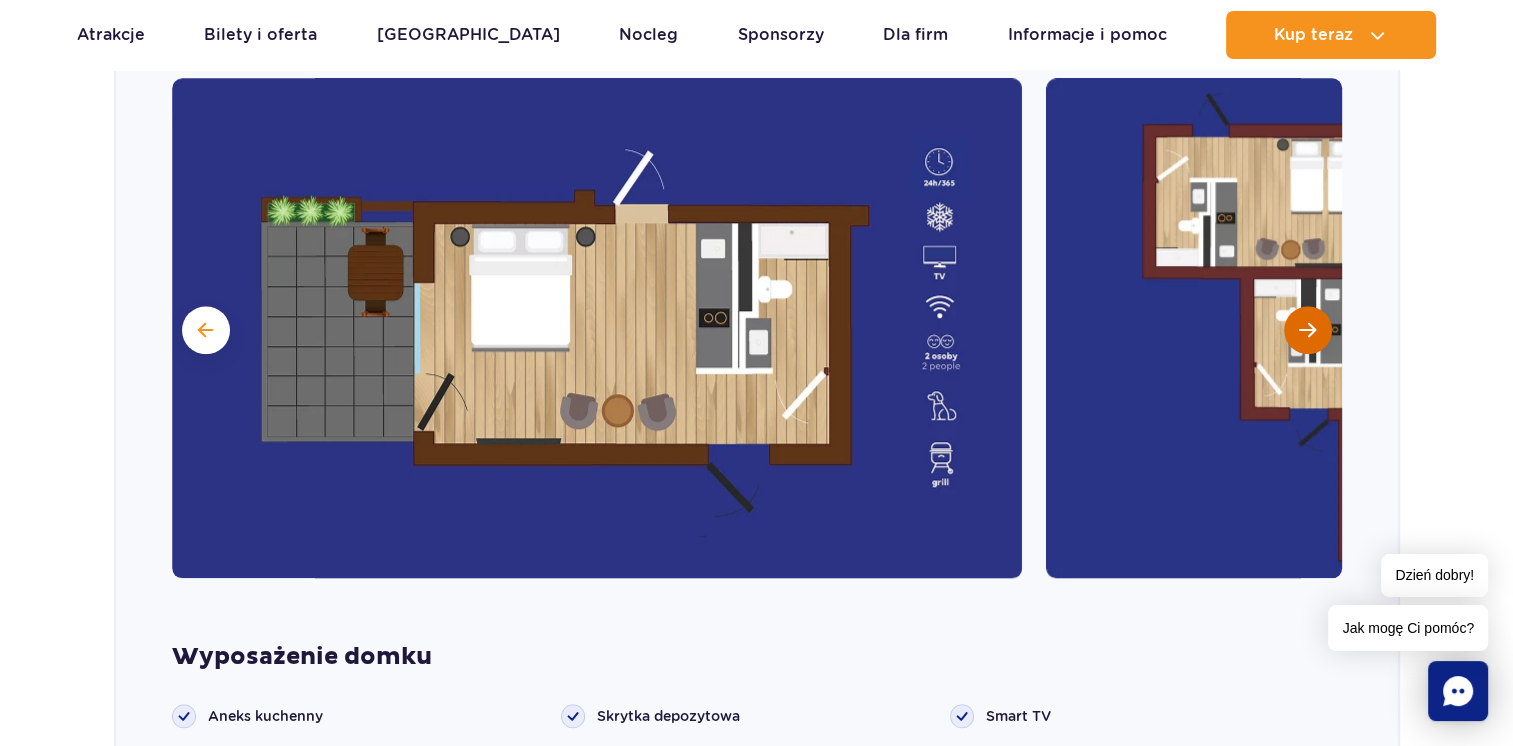 click at bounding box center [1307, 330] 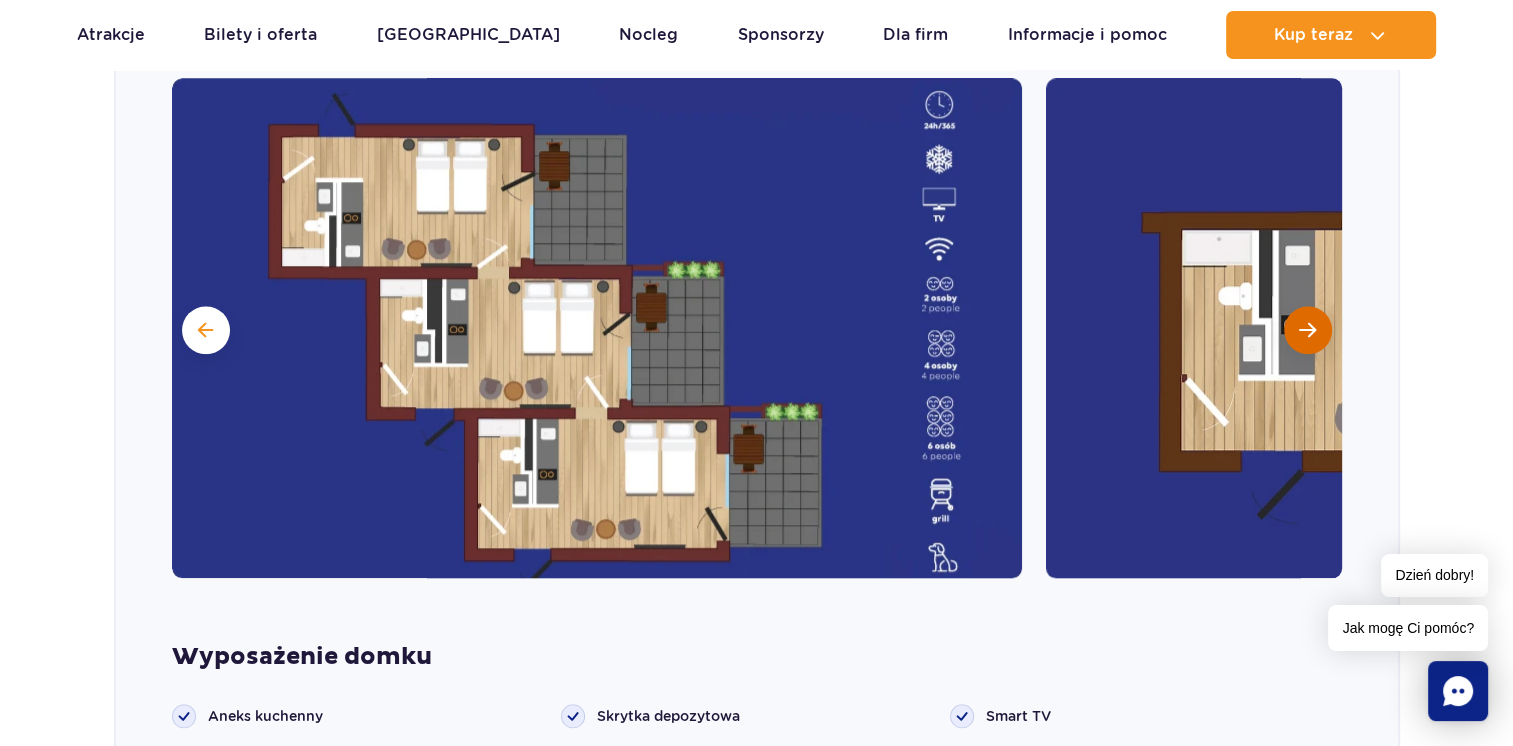 click at bounding box center (1307, 330) 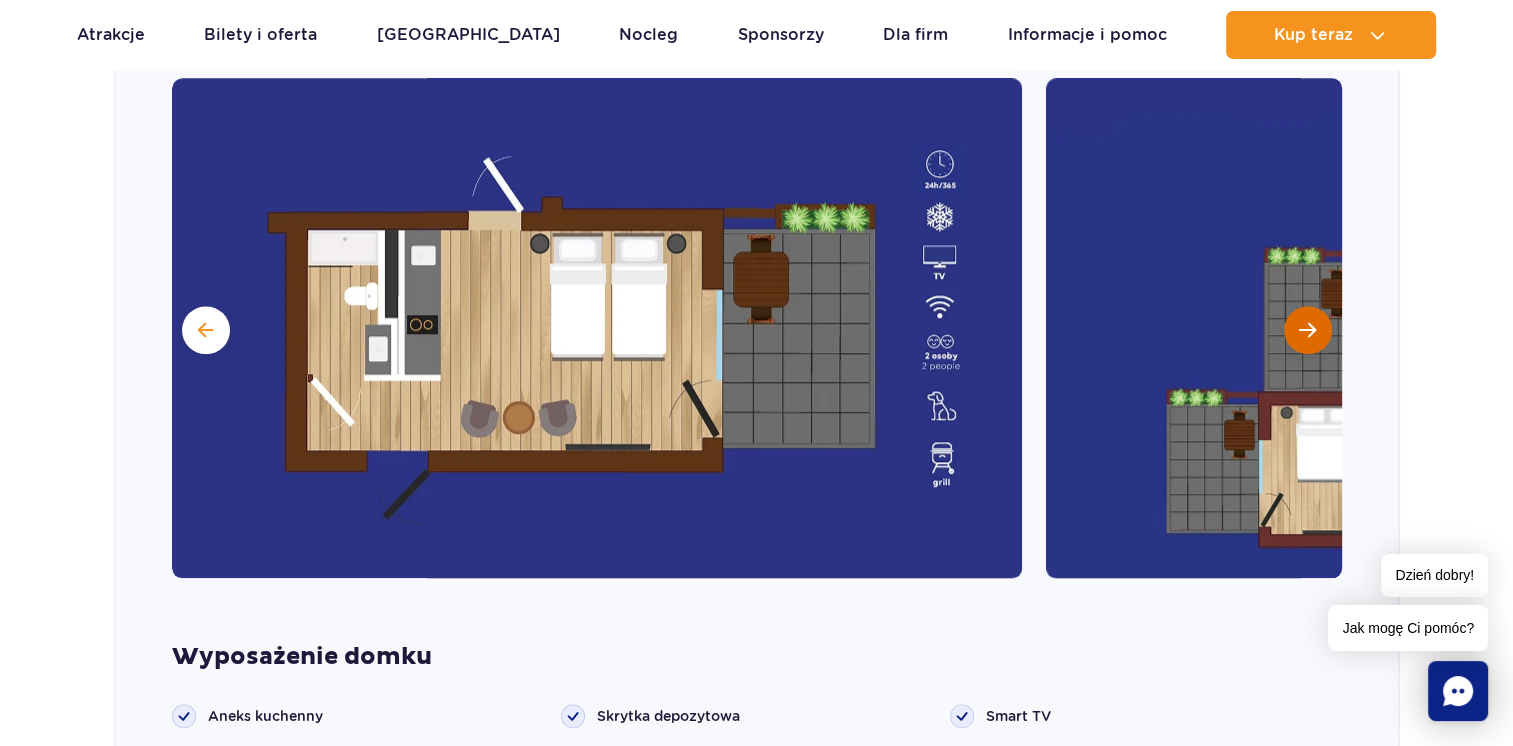 click at bounding box center [1307, 330] 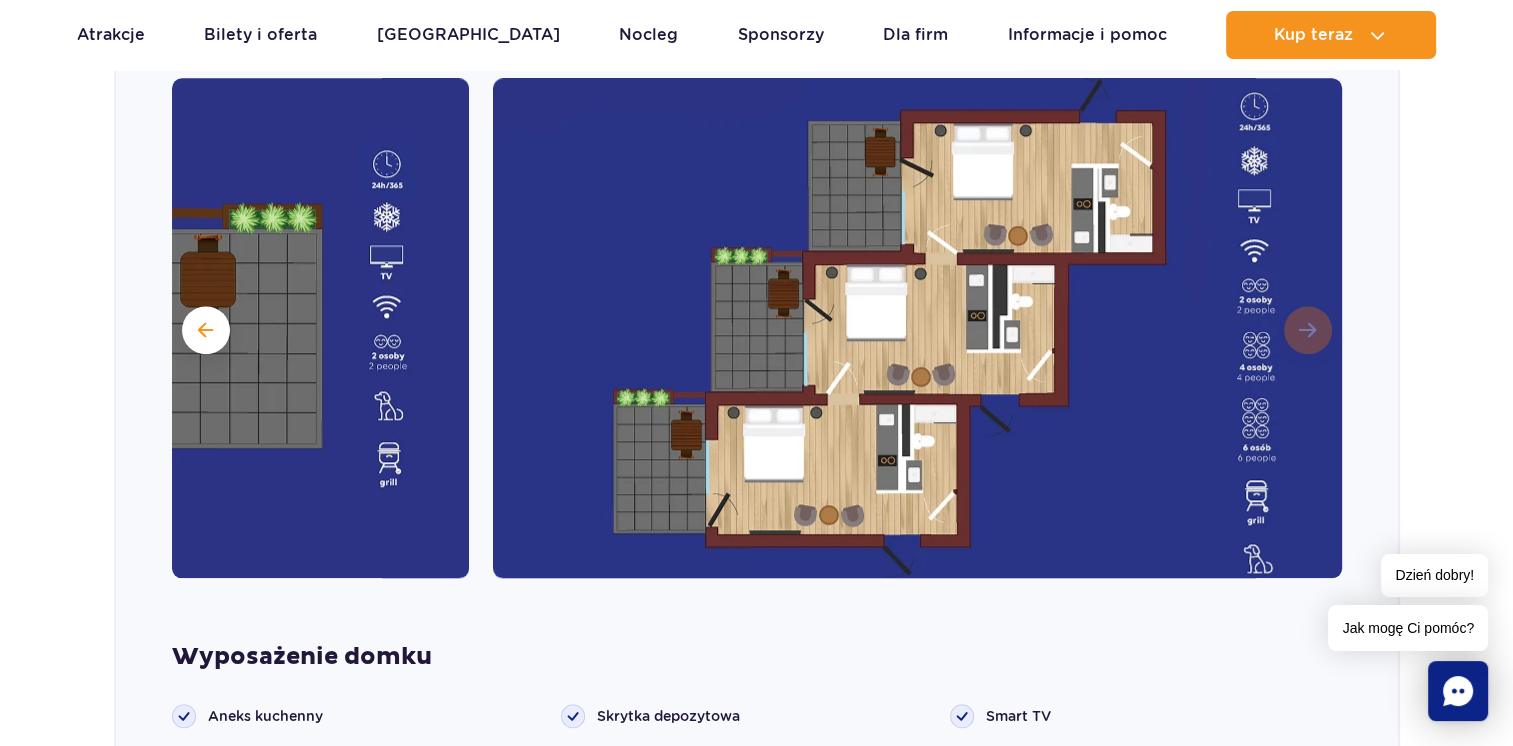 click at bounding box center (918, 328) 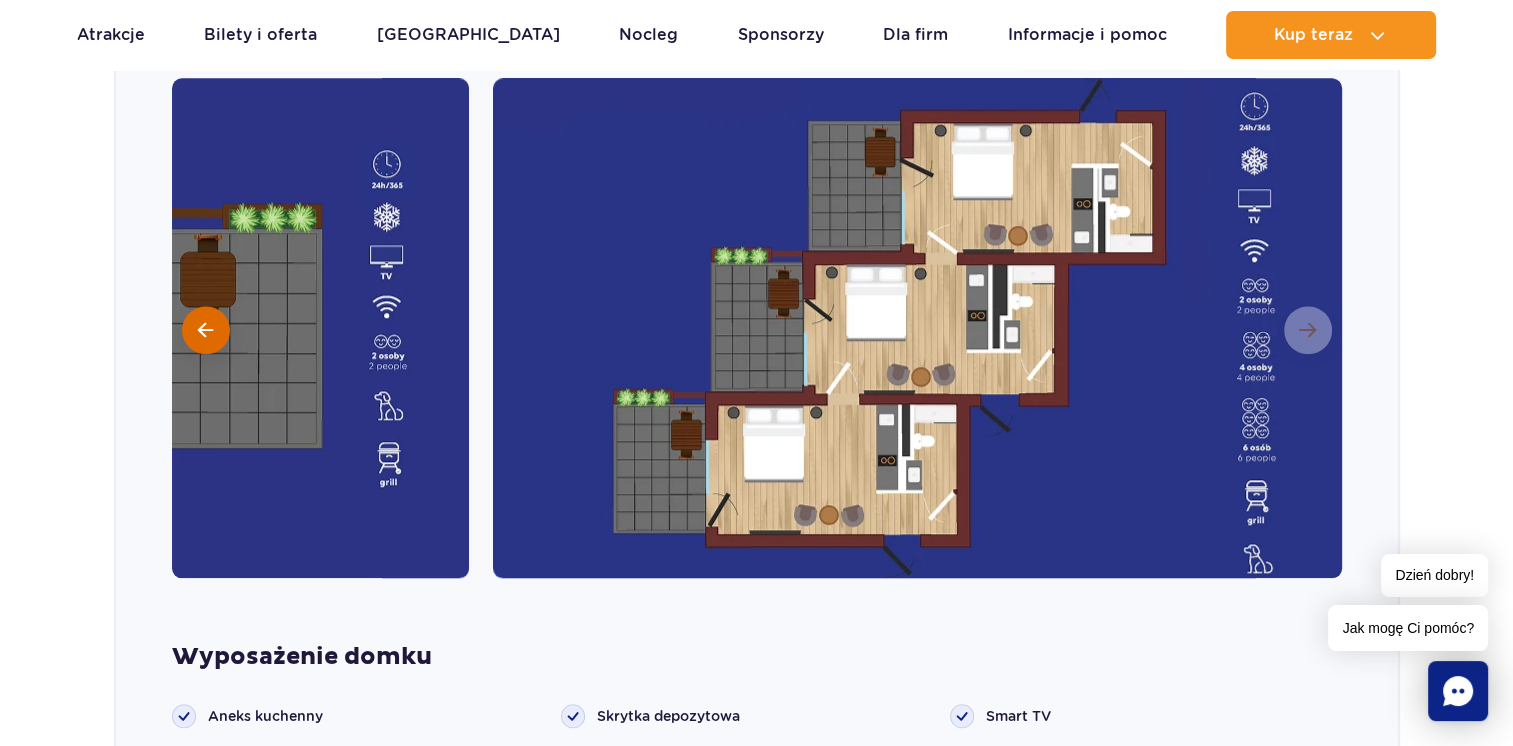 click at bounding box center [205, 330] 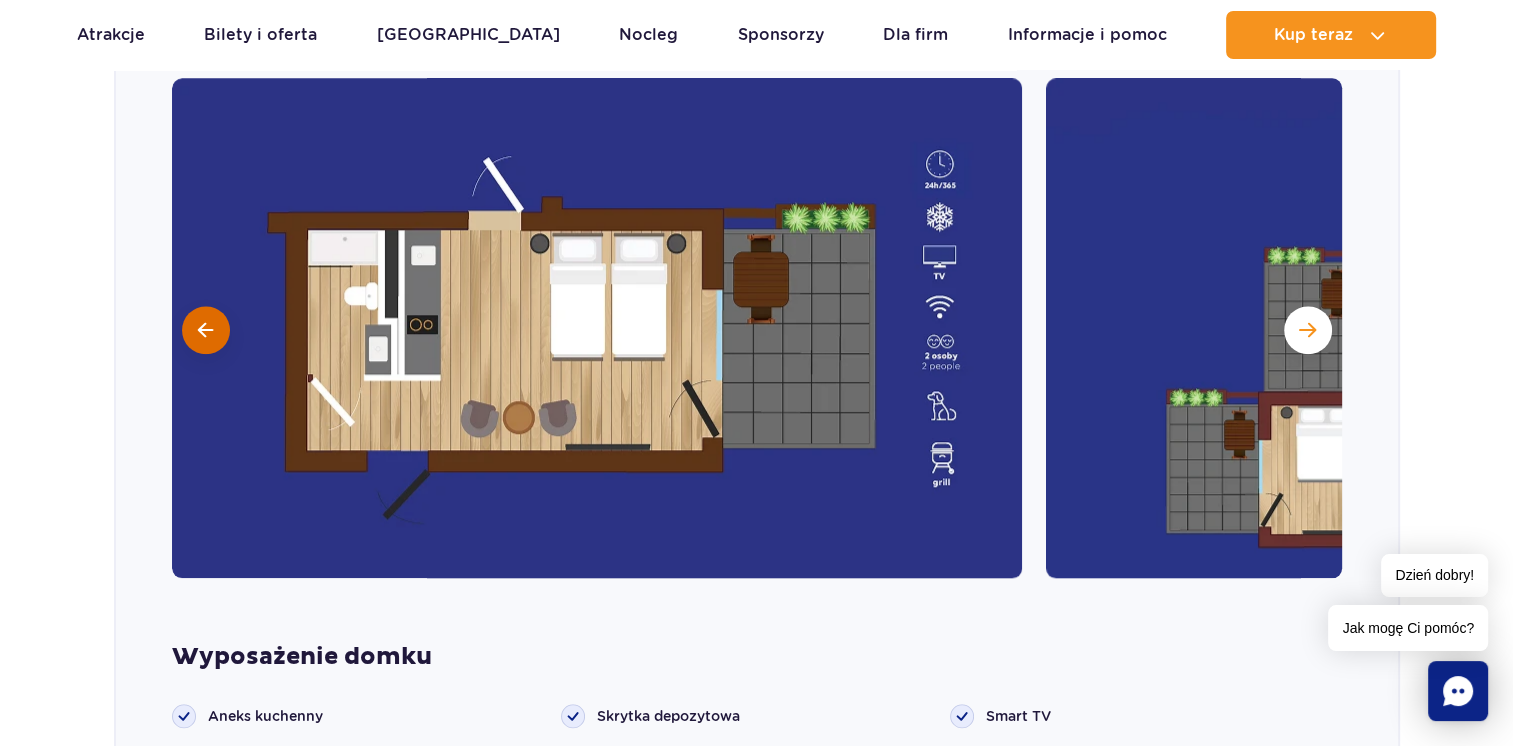 click at bounding box center (205, 330) 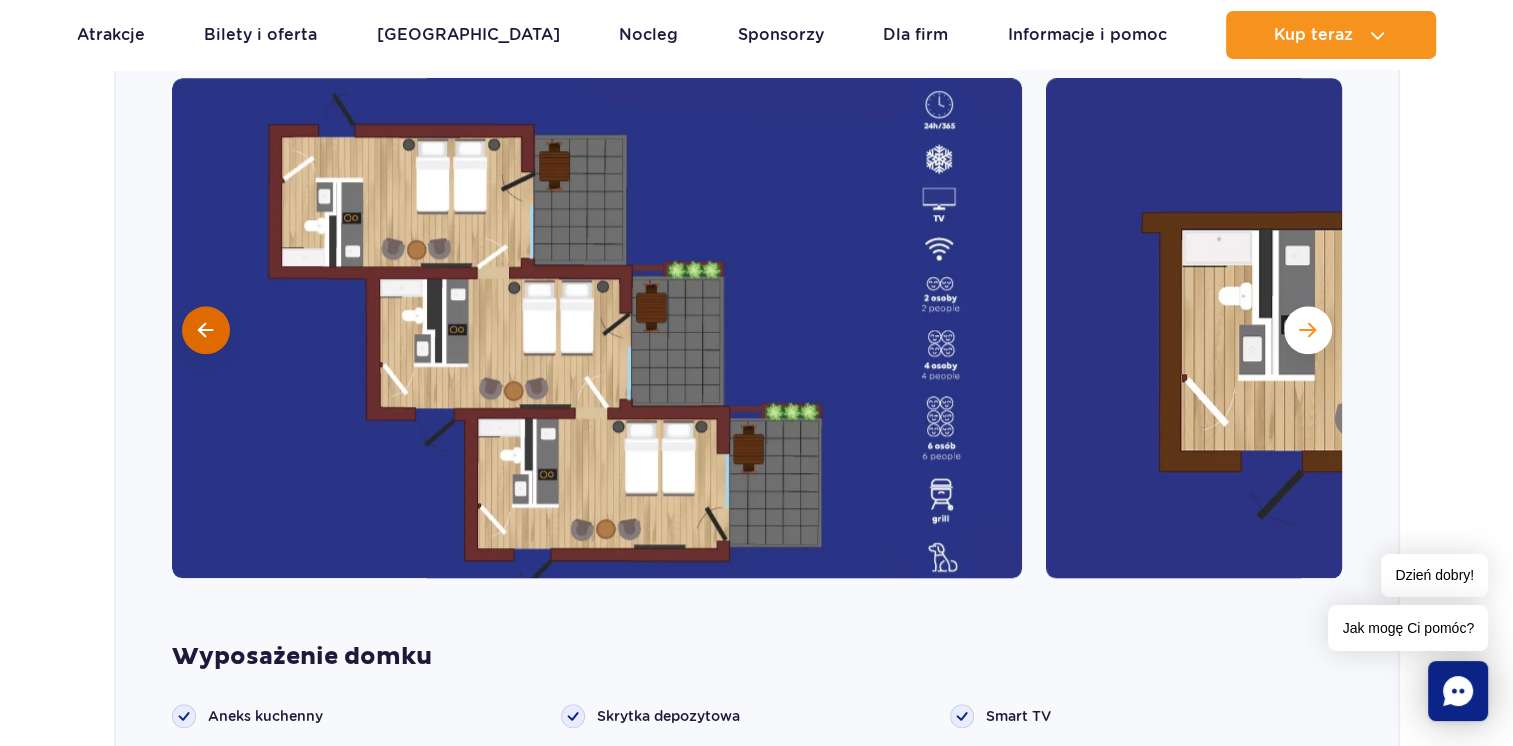 click at bounding box center [205, 330] 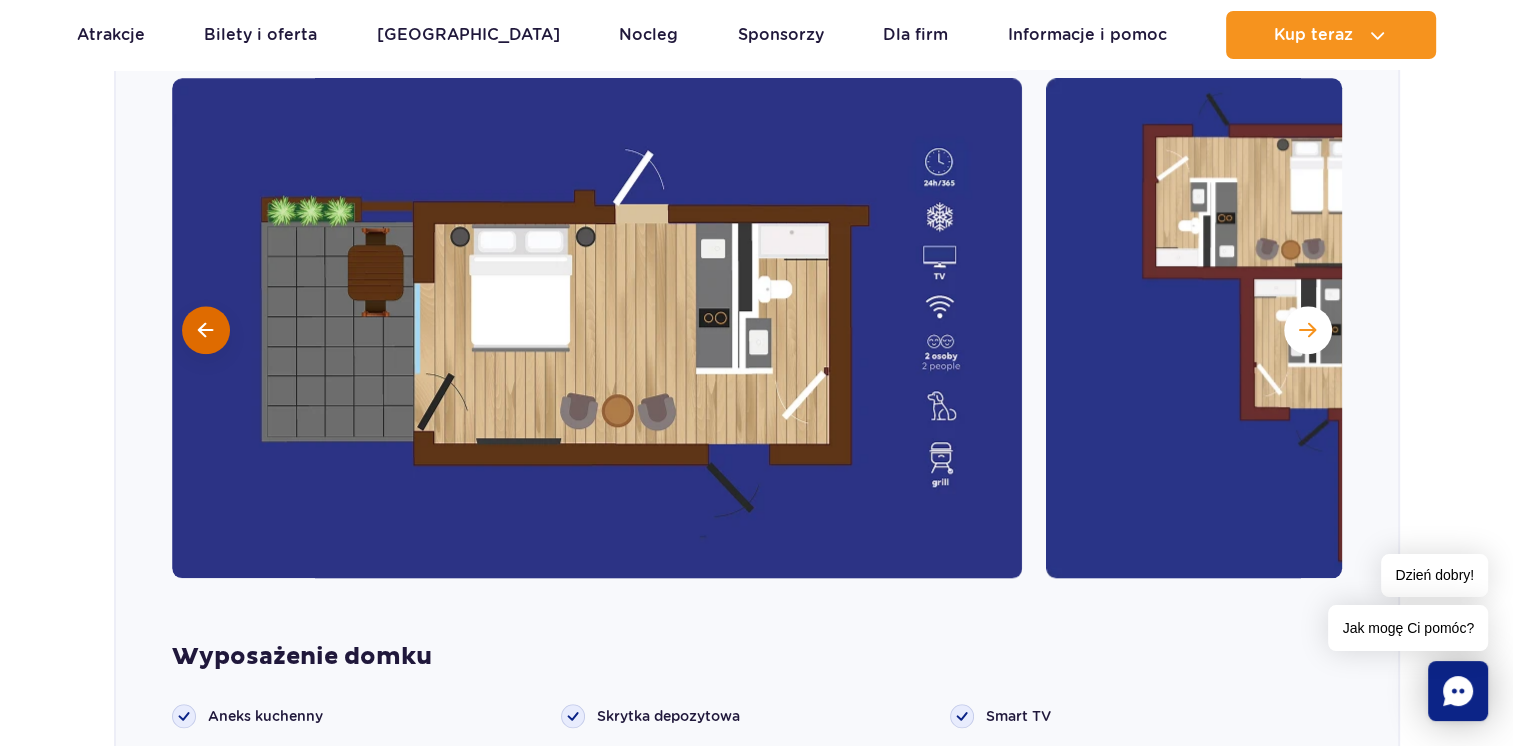 click at bounding box center [205, 330] 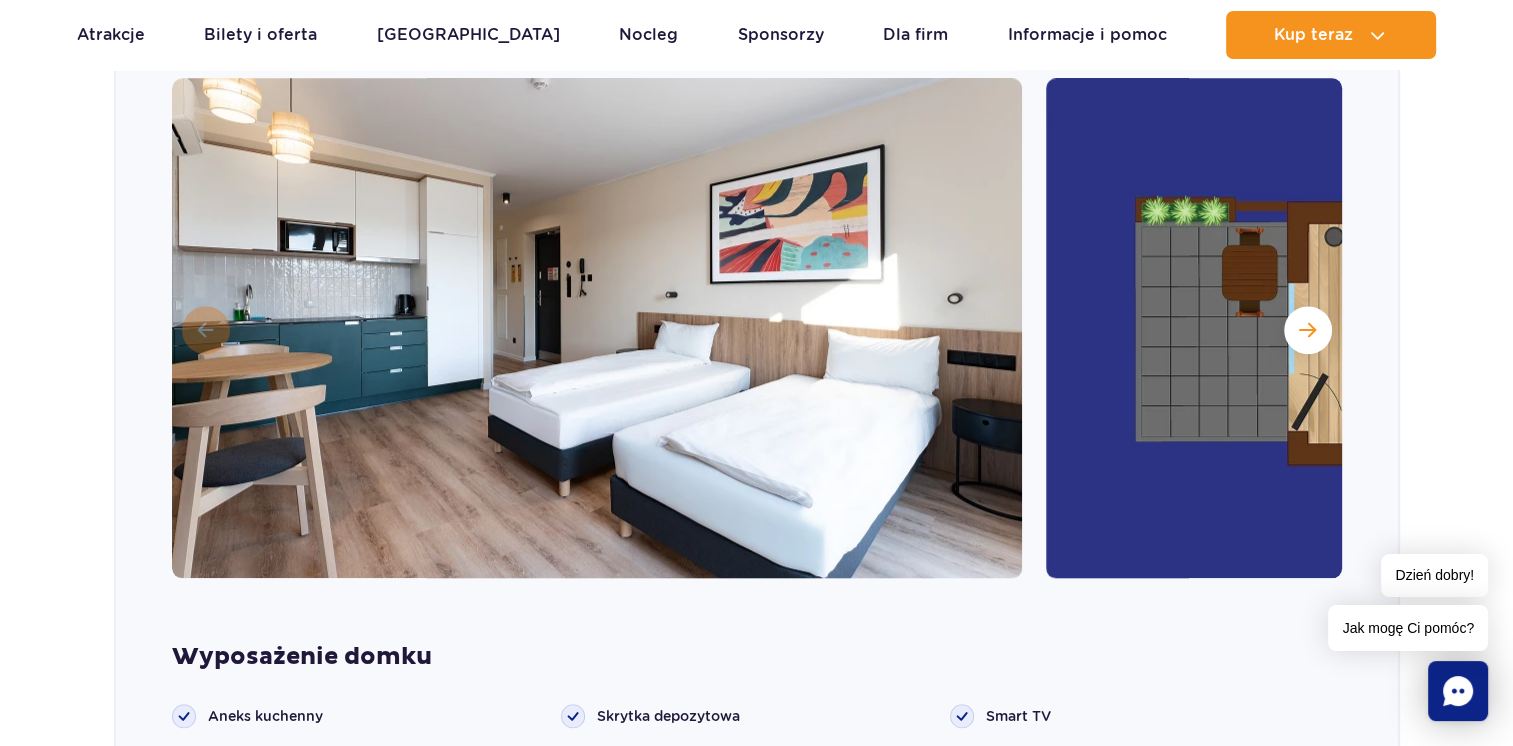 click at bounding box center (597, 328) 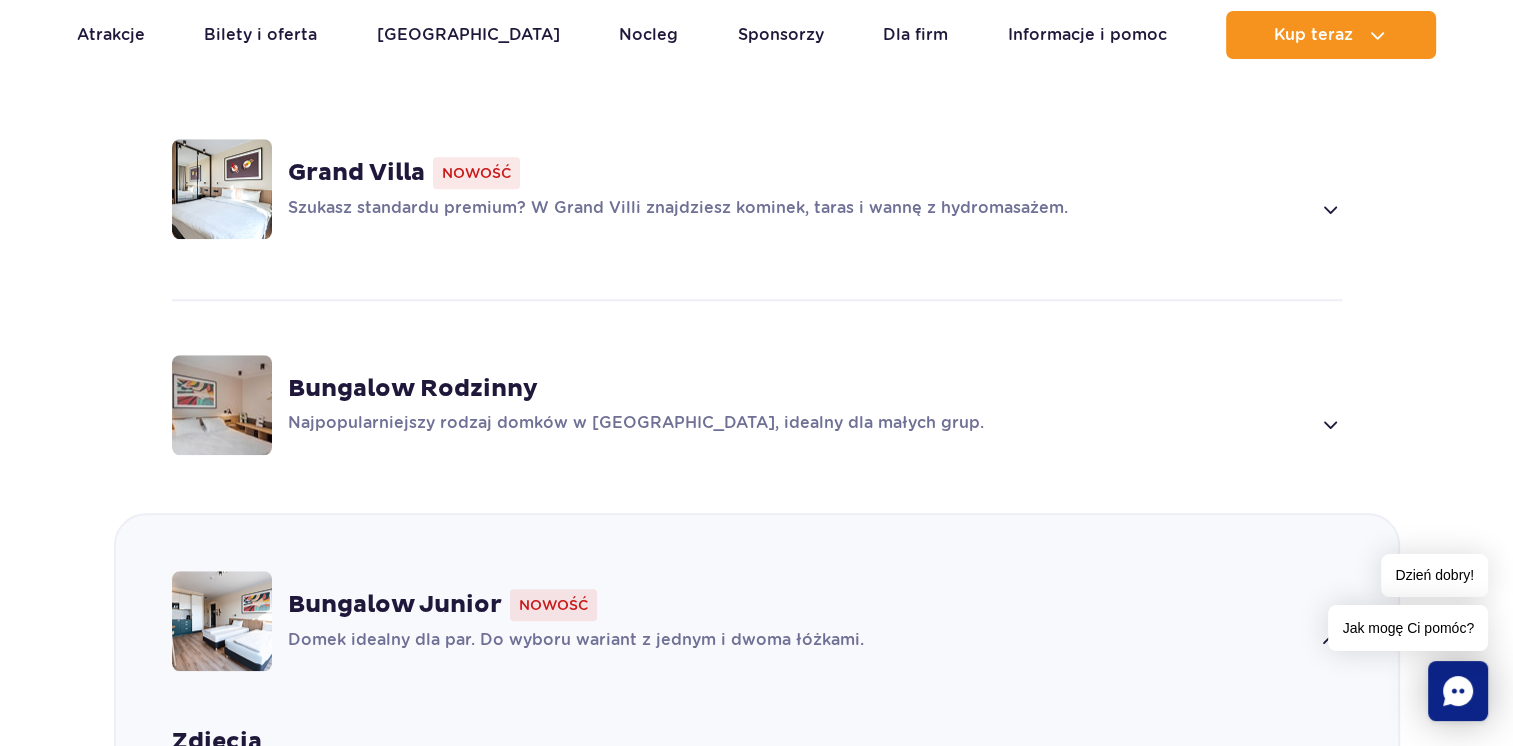 scroll, scrollTop: 1431, scrollLeft: 0, axis: vertical 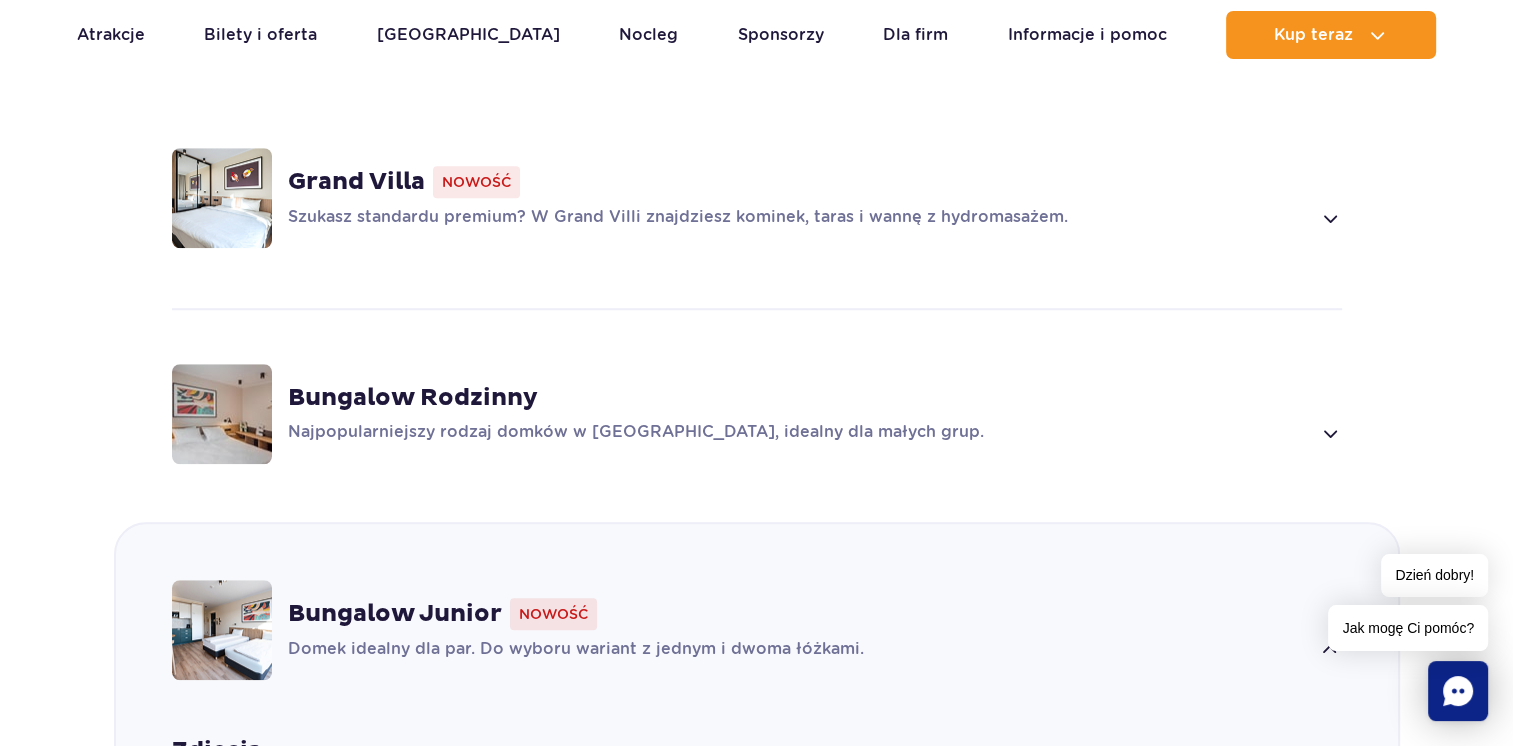 click on "Bungalow Rodzinny" at bounding box center (413, 398) 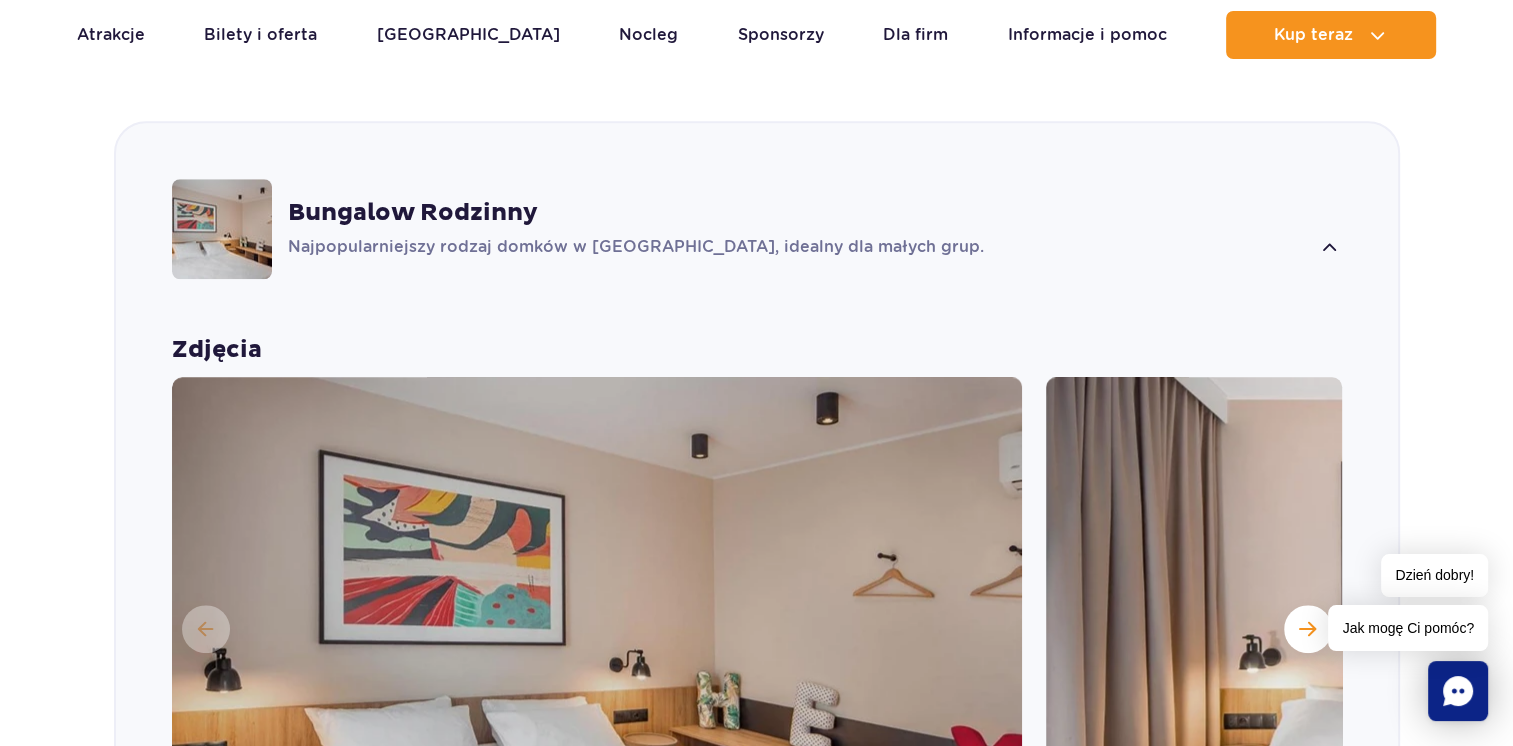 scroll, scrollTop: 1816, scrollLeft: 0, axis: vertical 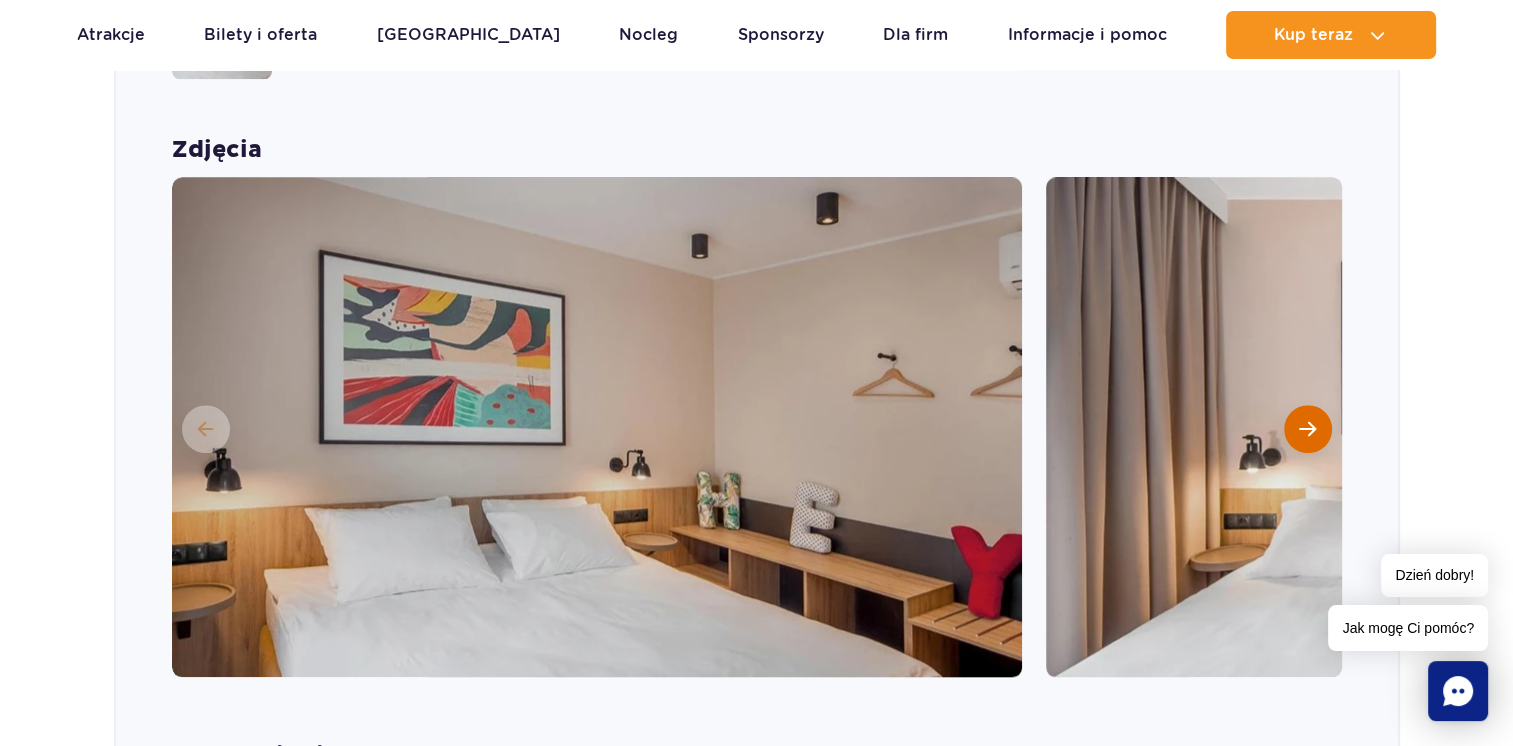 click at bounding box center [1307, 429] 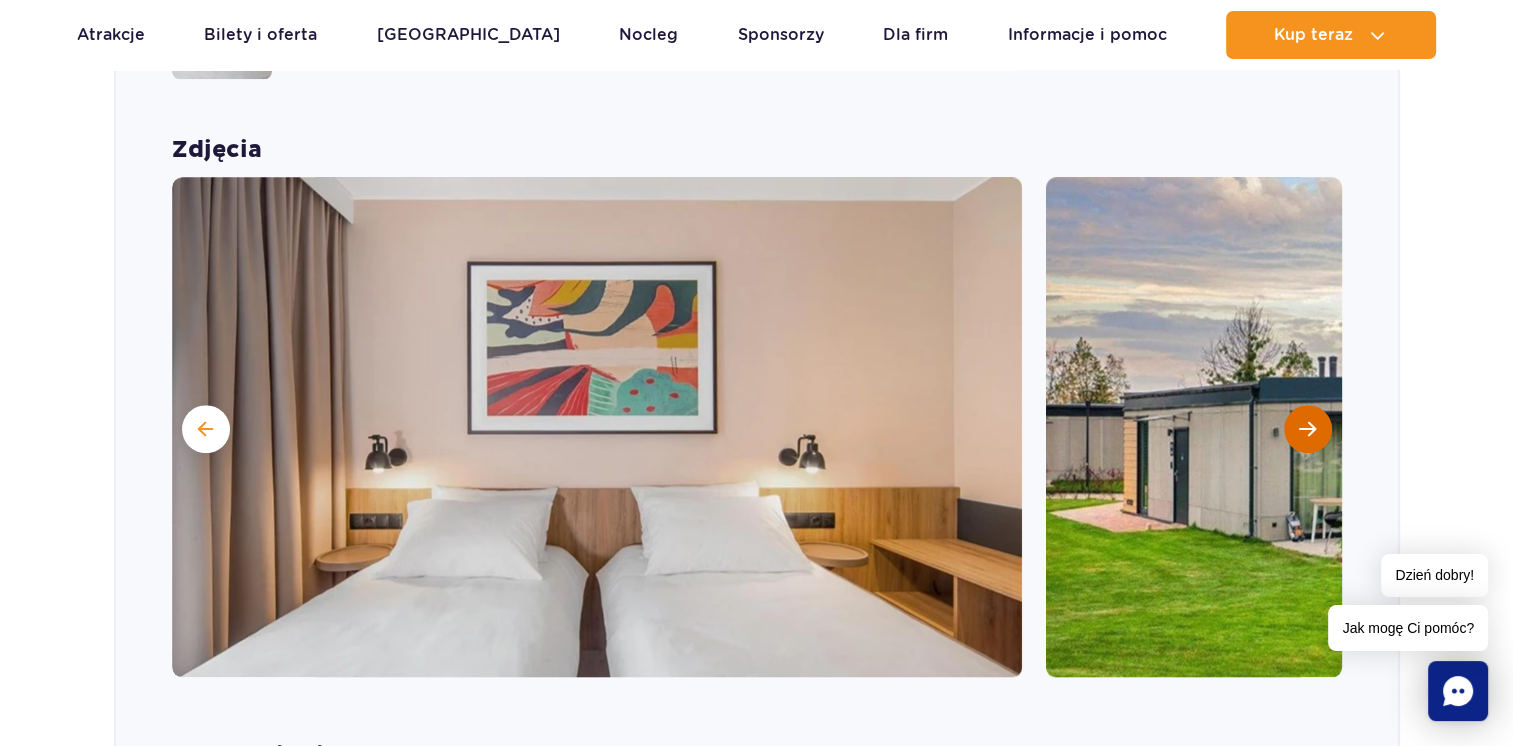 click at bounding box center [1308, 429] 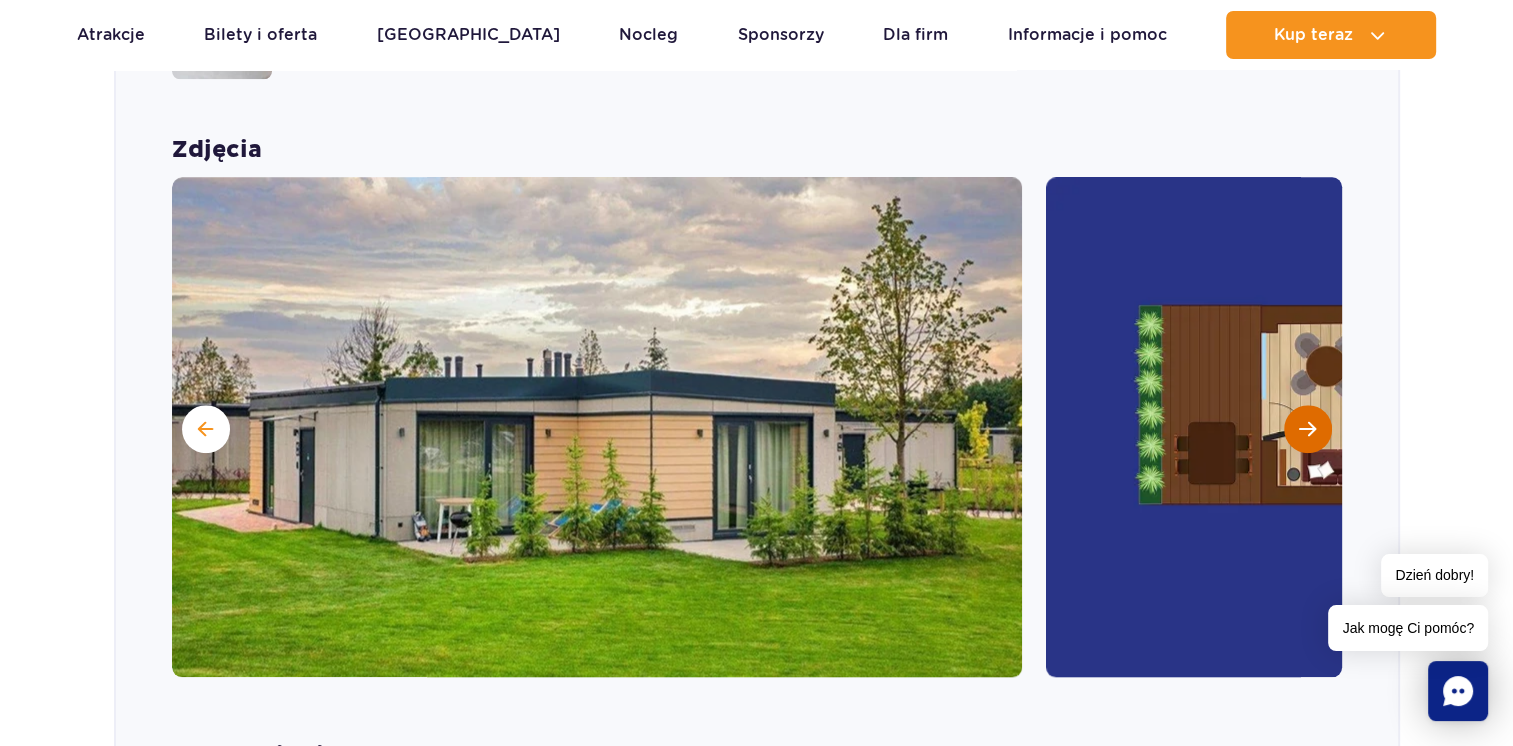 click at bounding box center (1307, 429) 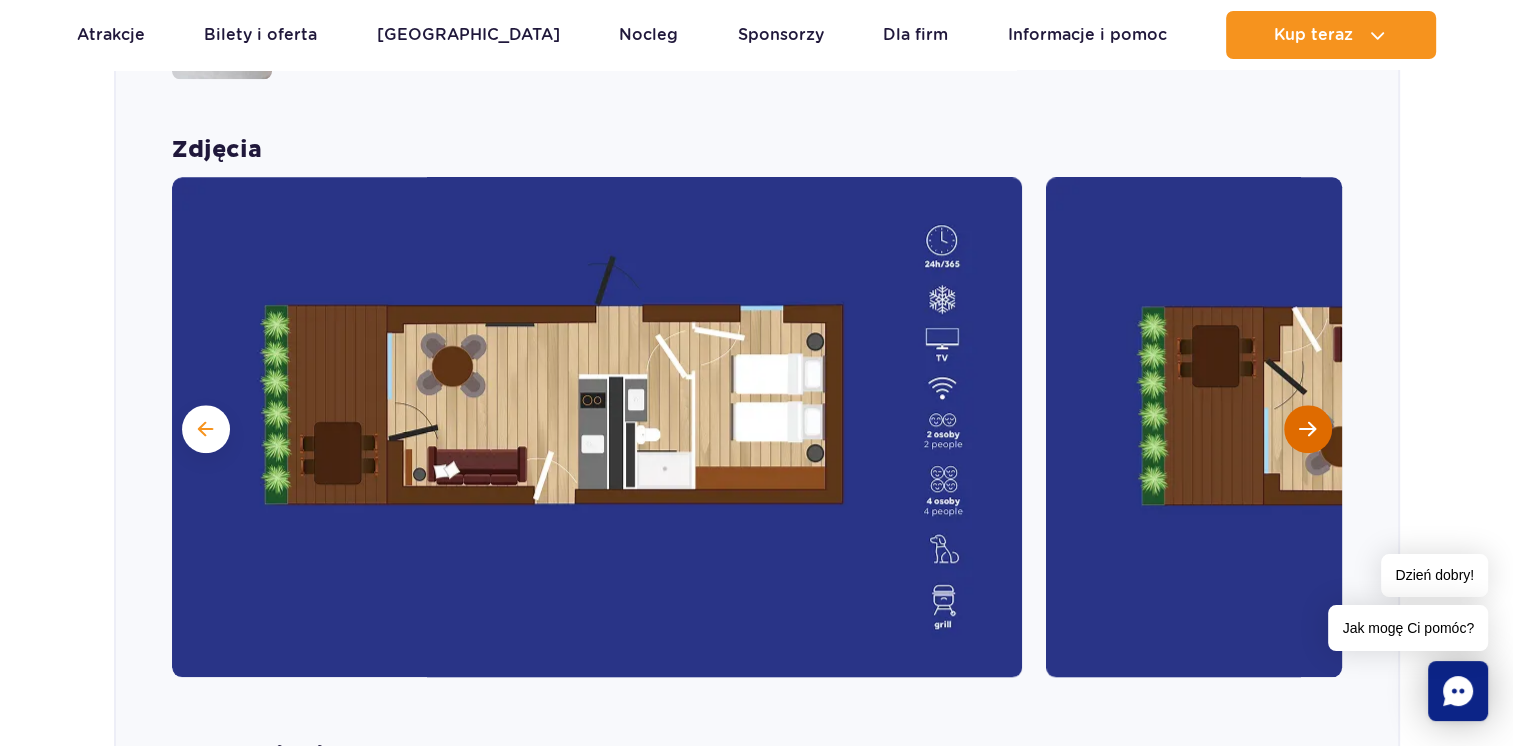 click at bounding box center (1307, 429) 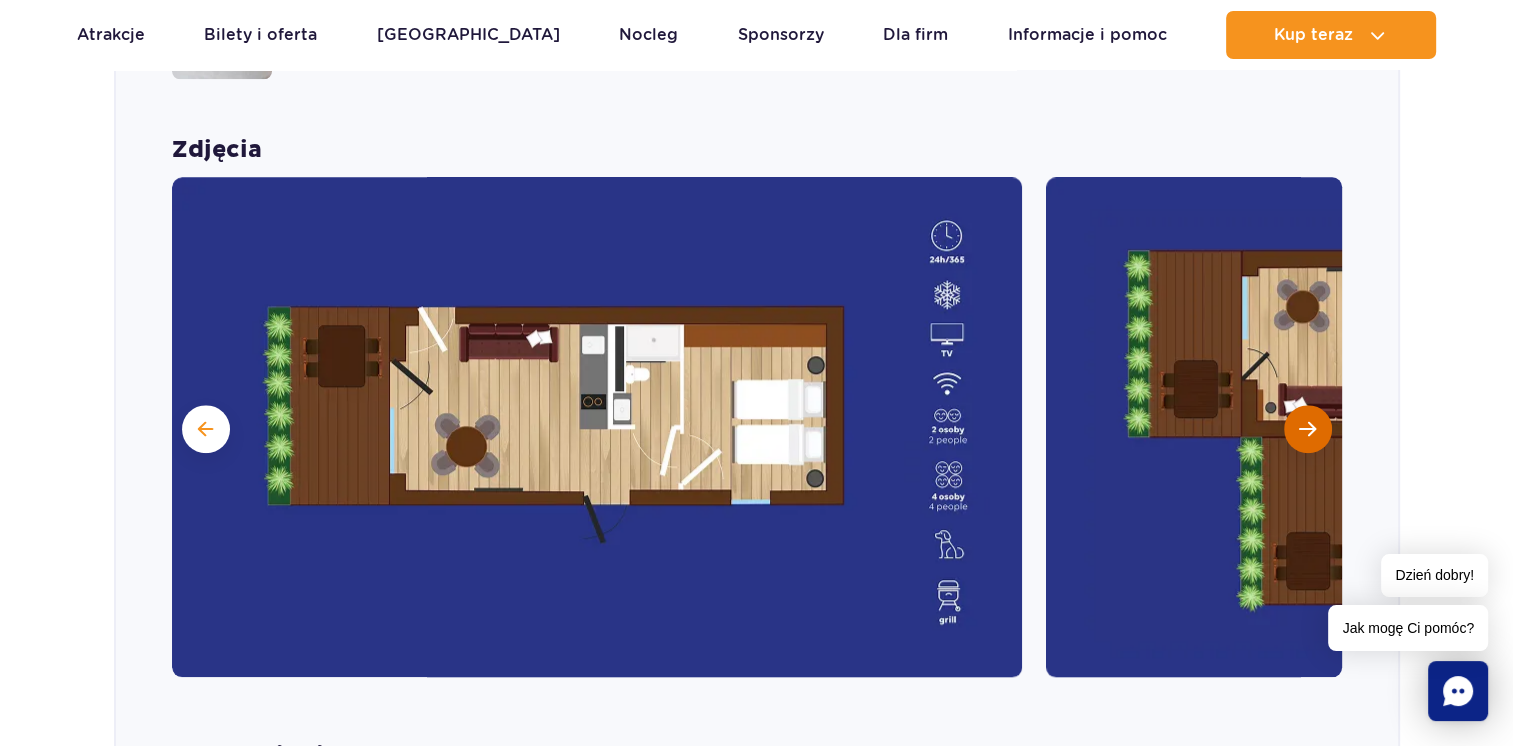 click at bounding box center (1307, 429) 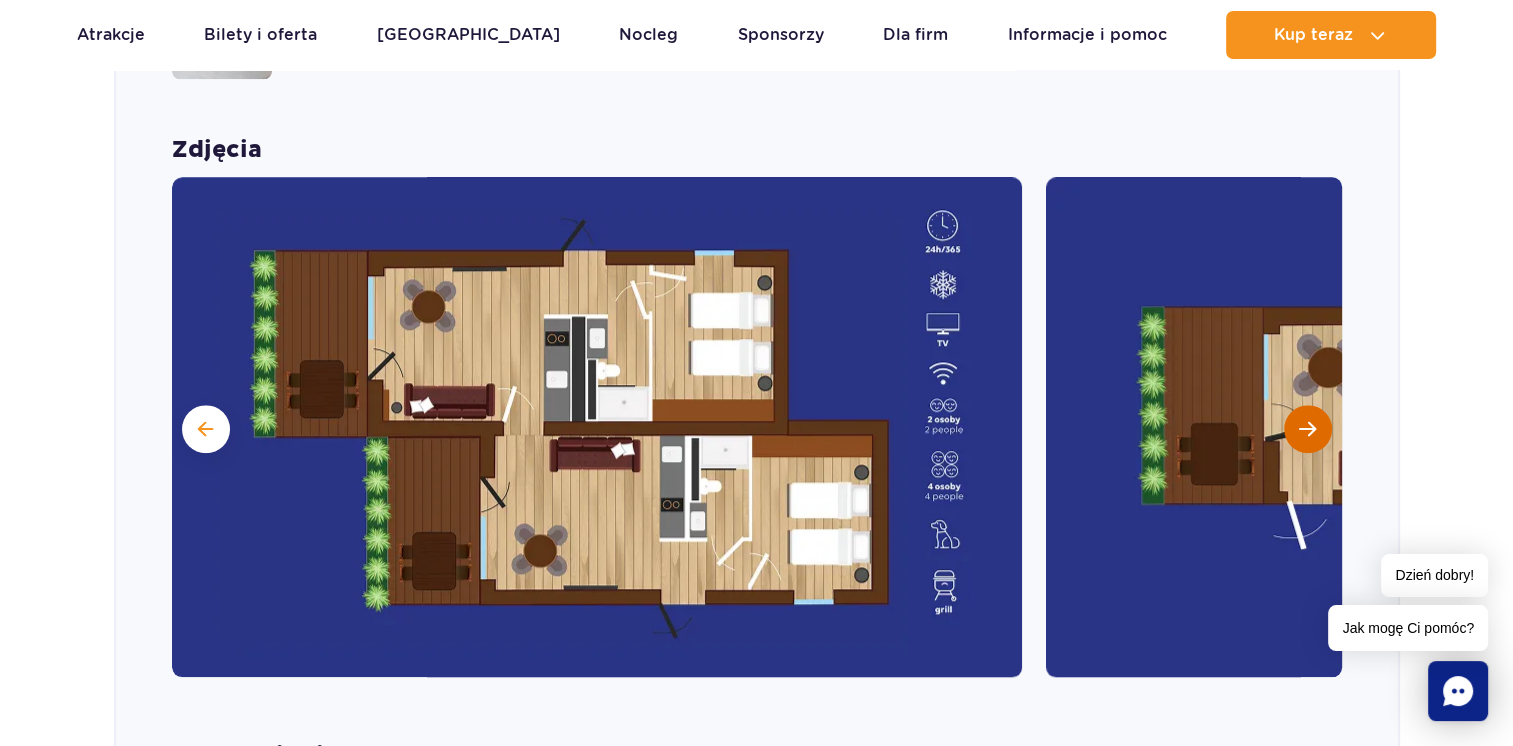click at bounding box center [1307, 429] 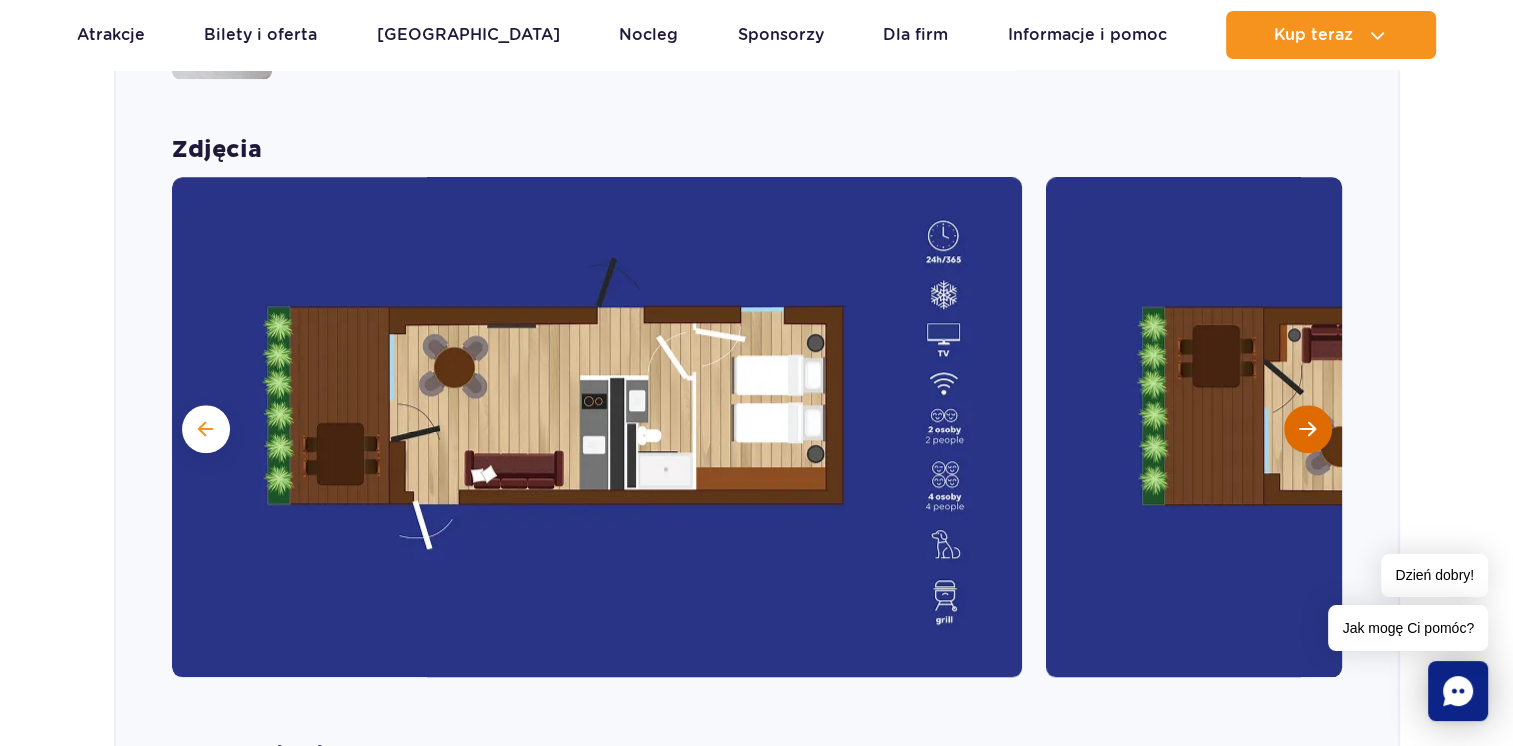 click at bounding box center [1307, 429] 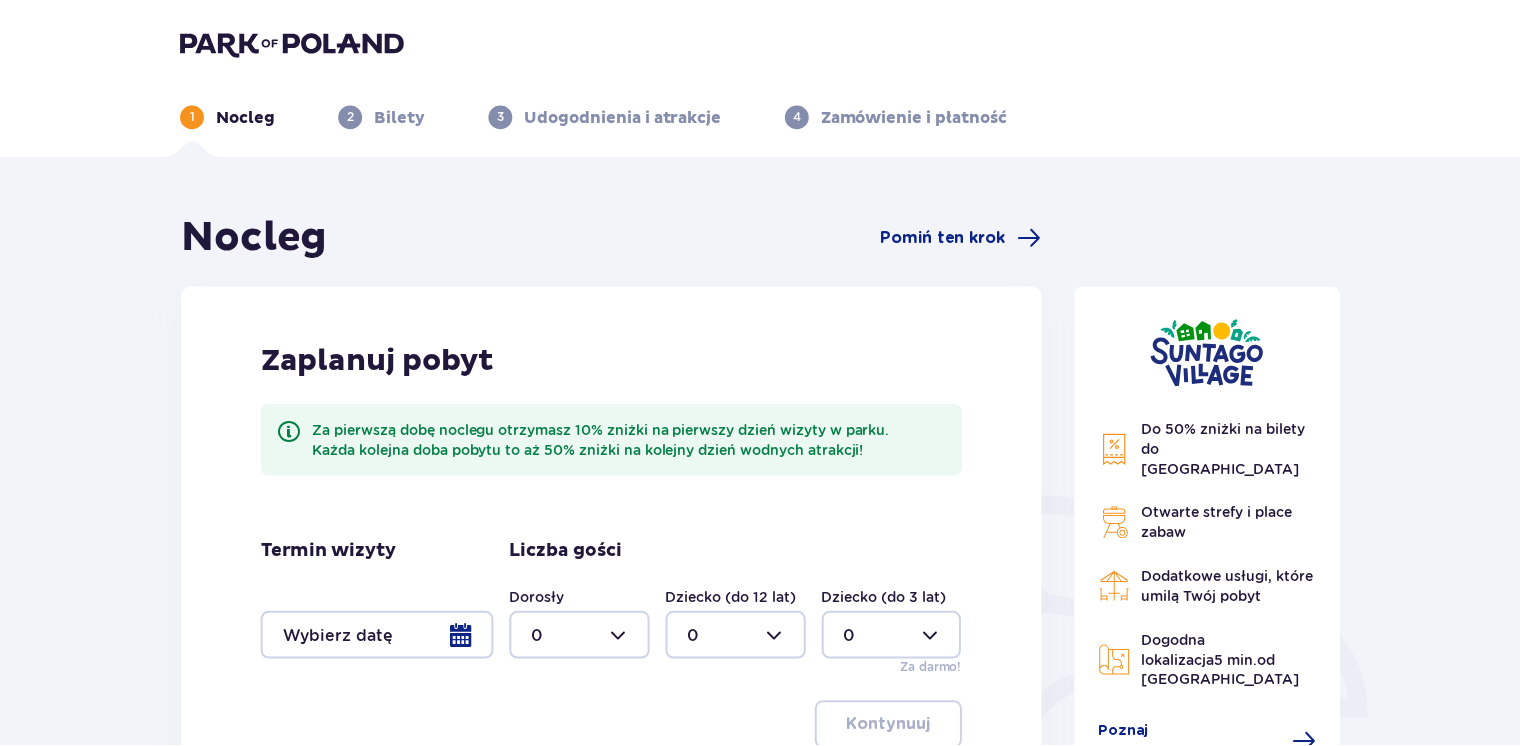scroll, scrollTop: 0, scrollLeft: 0, axis: both 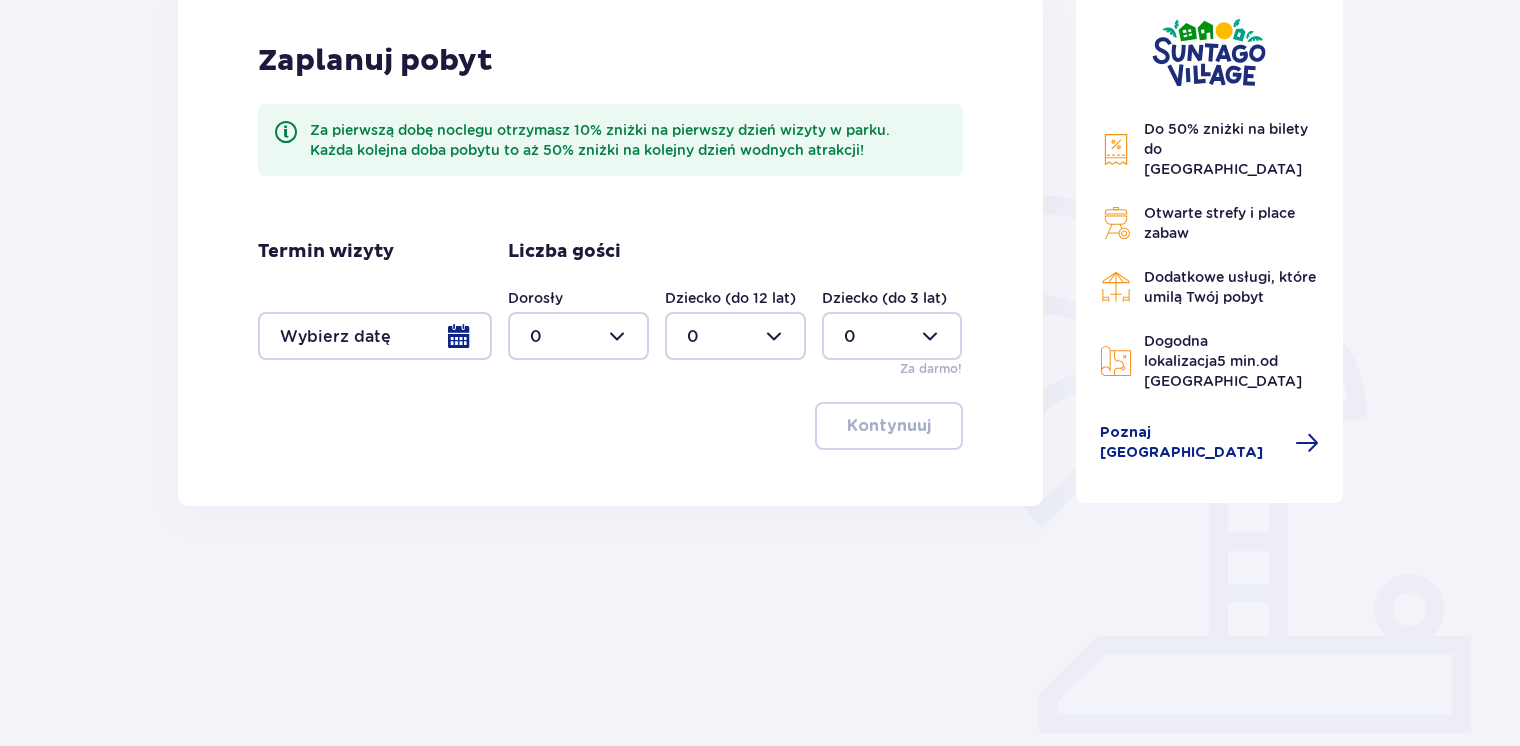 click at bounding box center [375, 336] 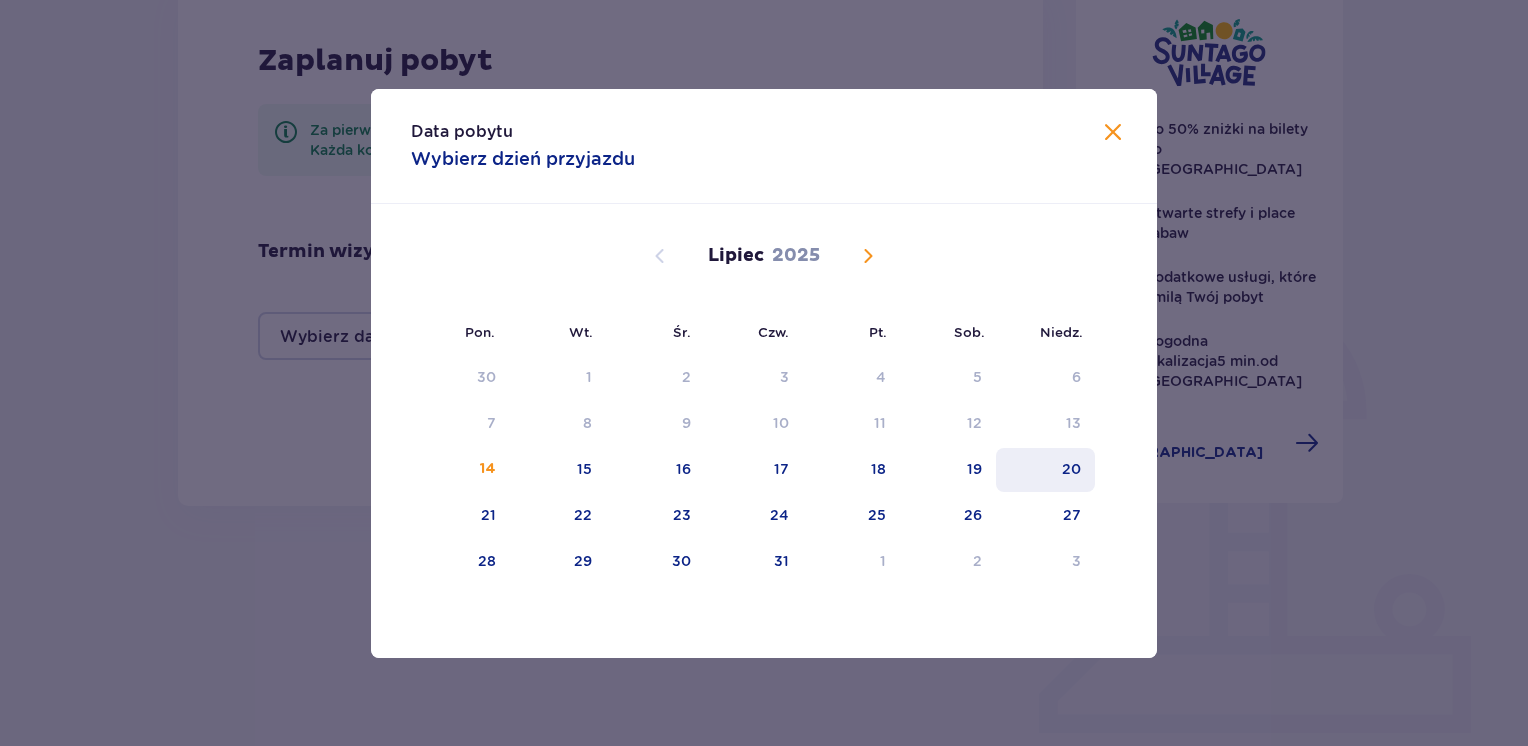 click on "20" at bounding box center [1071, 469] 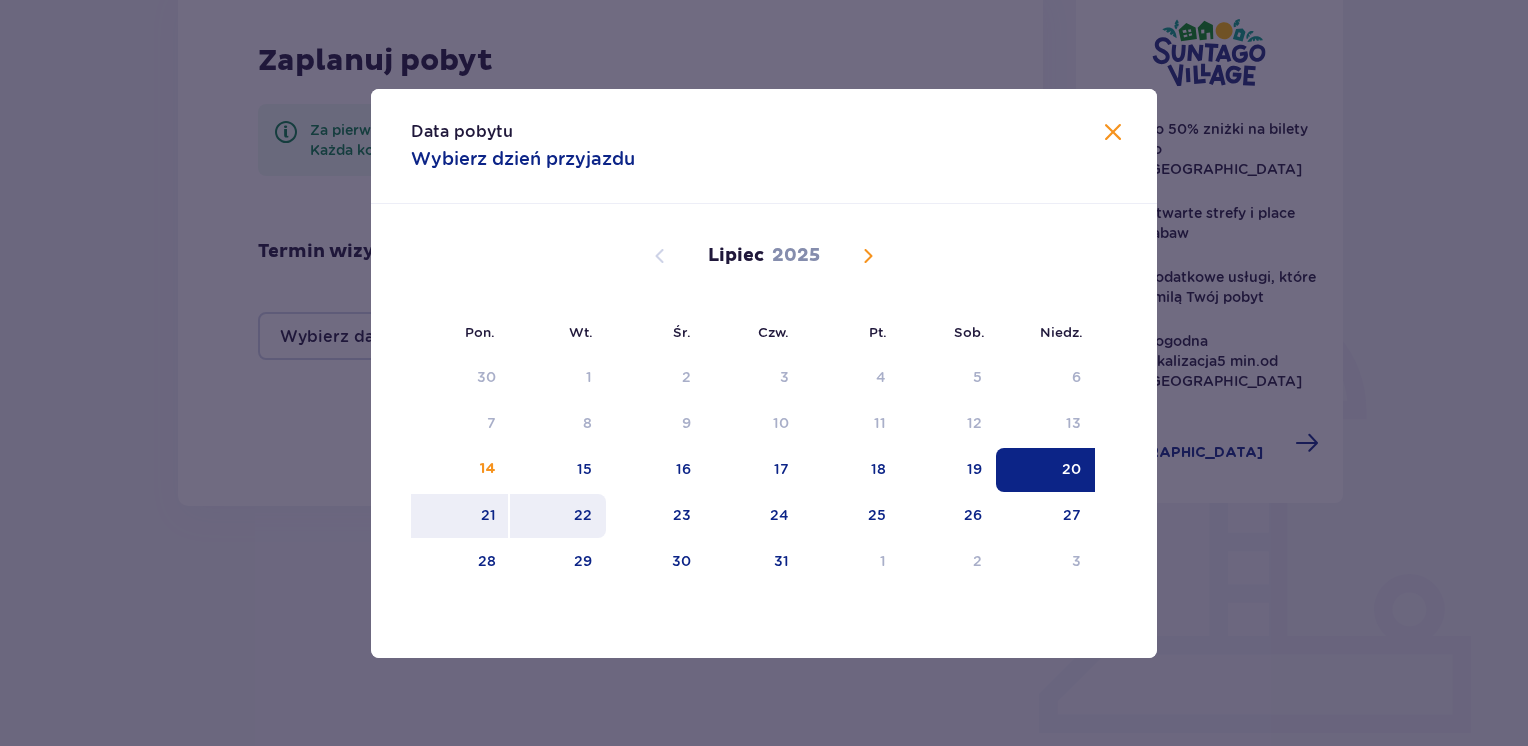 click on "22" at bounding box center (583, 515) 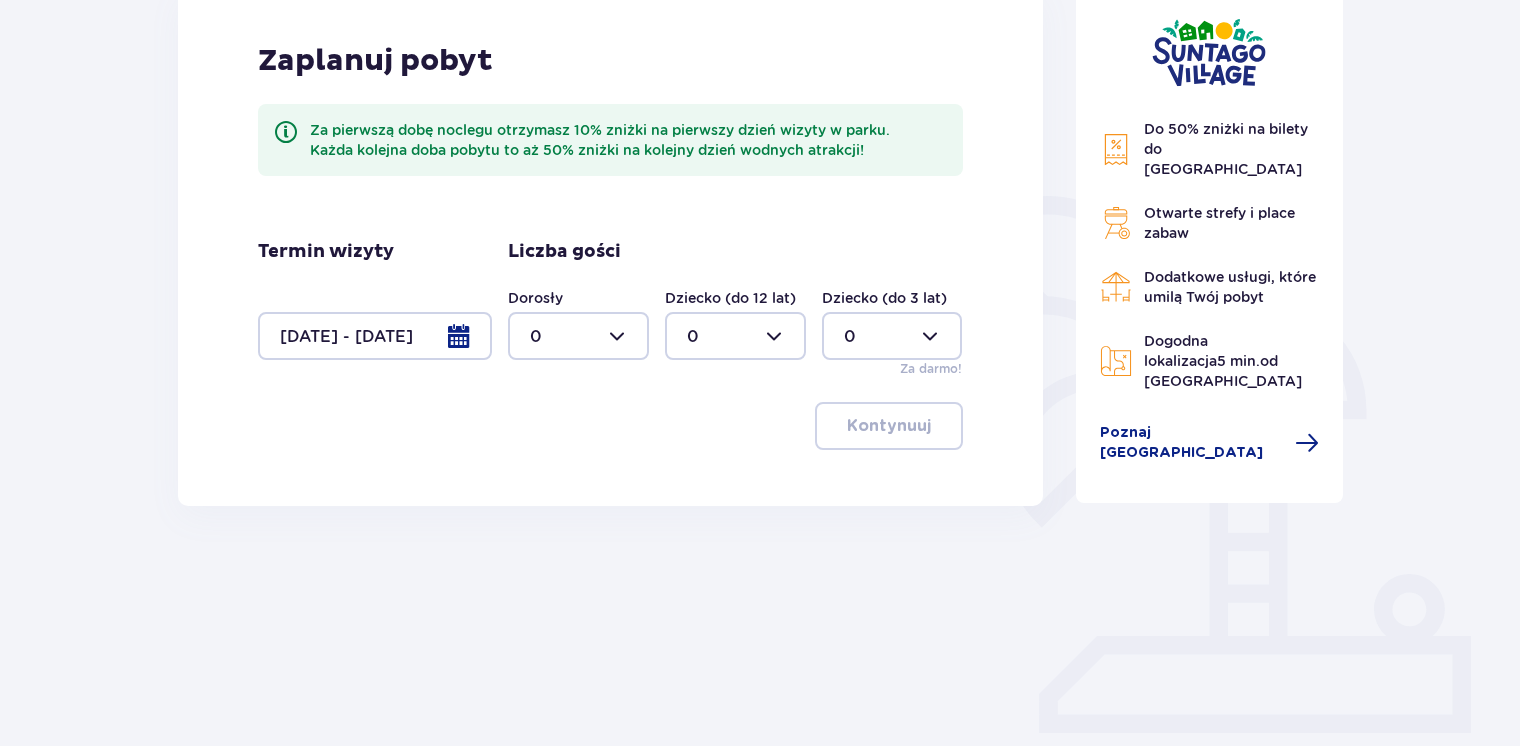 click at bounding box center [578, 336] 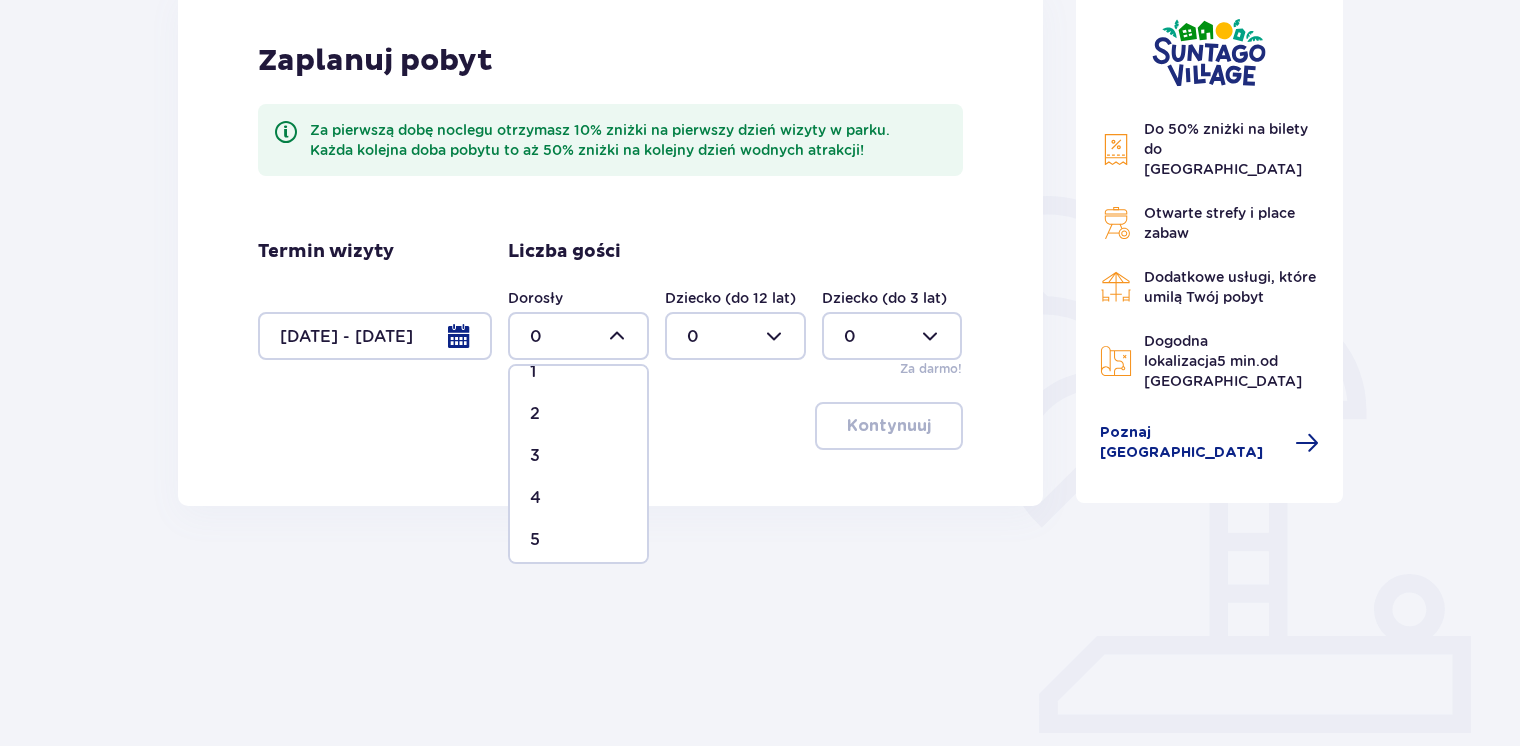 scroll, scrollTop: 100, scrollLeft: 0, axis: vertical 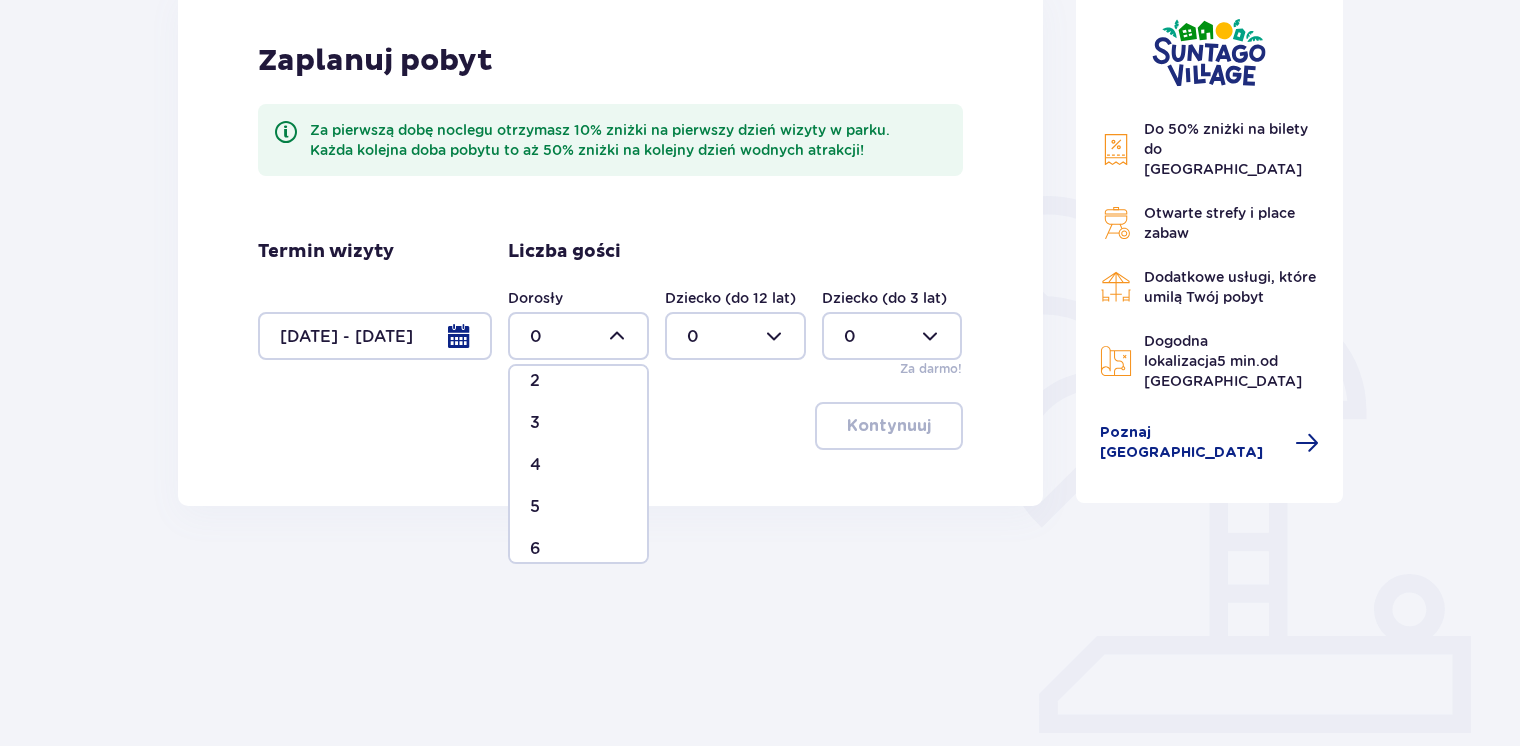 click on "4" at bounding box center [535, 465] 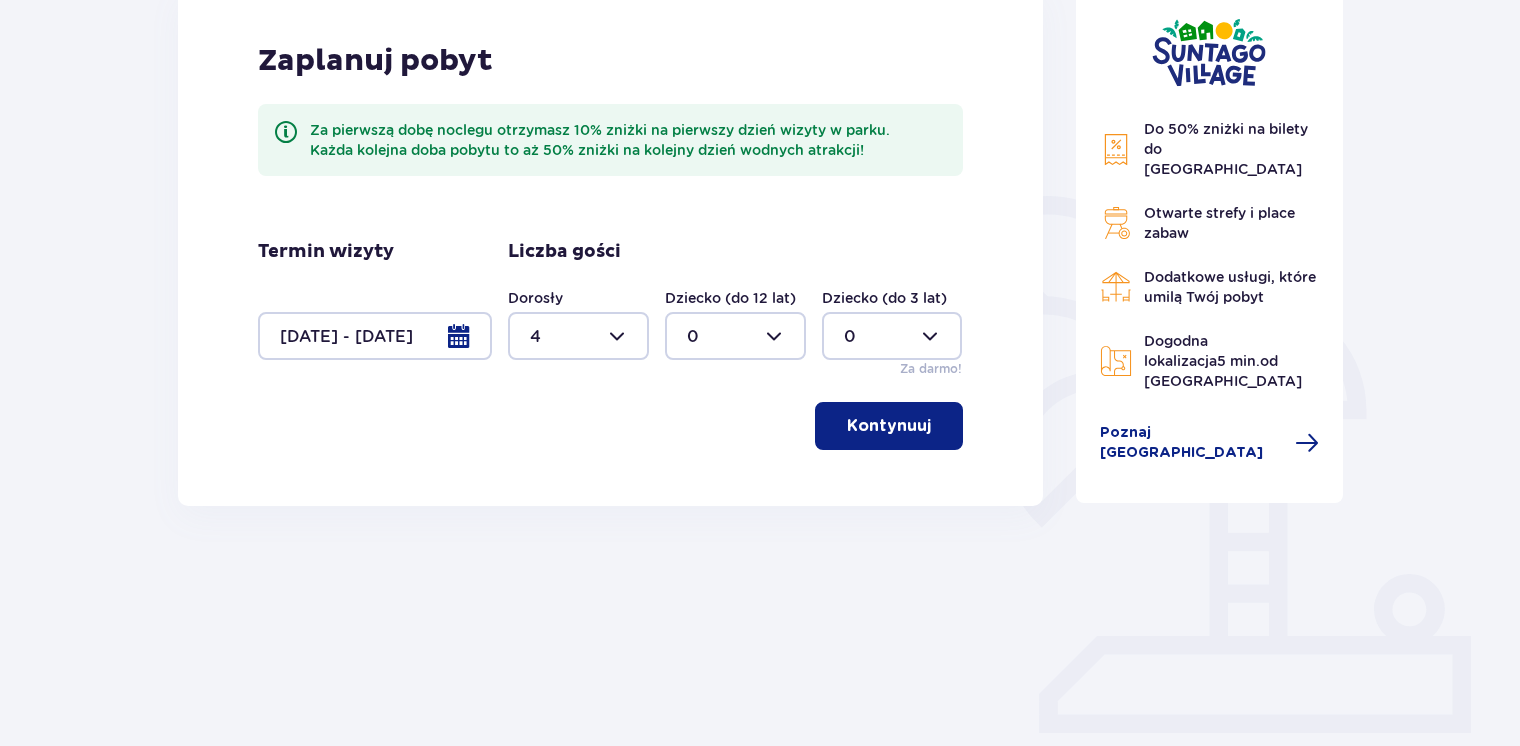 click on "Kontynuuj" at bounding box center (889, 426) 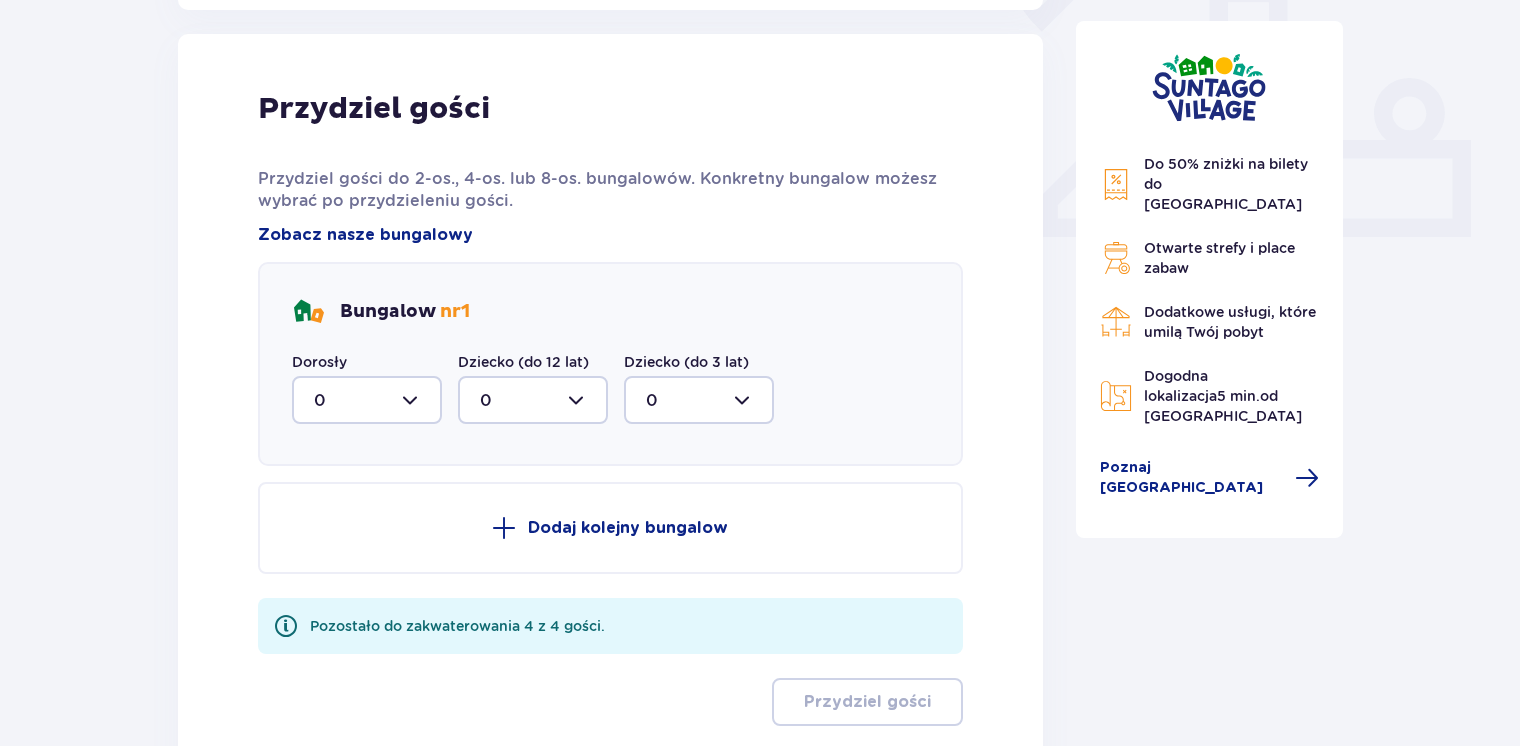 scroll, scrollTop: 806, scrollLeft: 0, axis: vertical 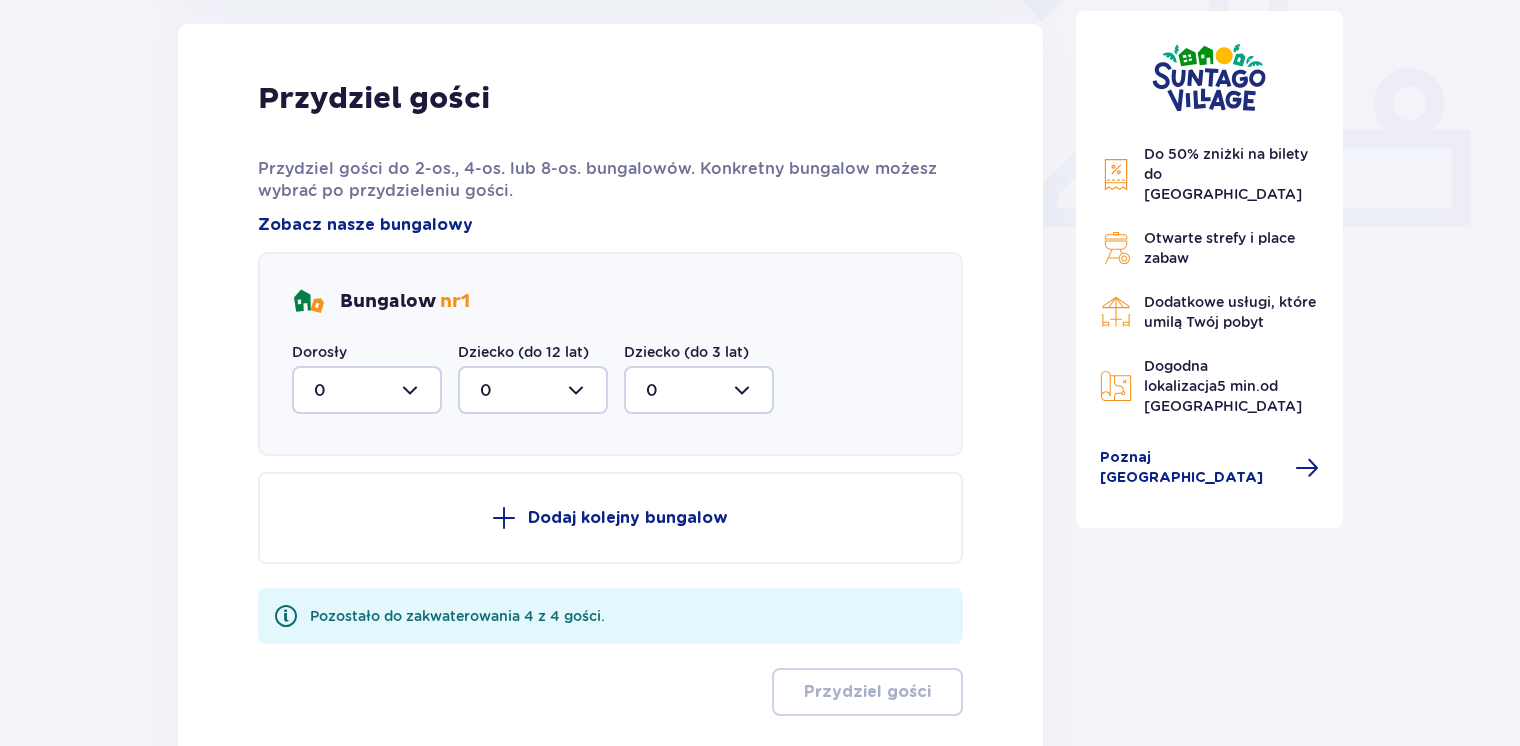 click at bounding box center (367, 390) 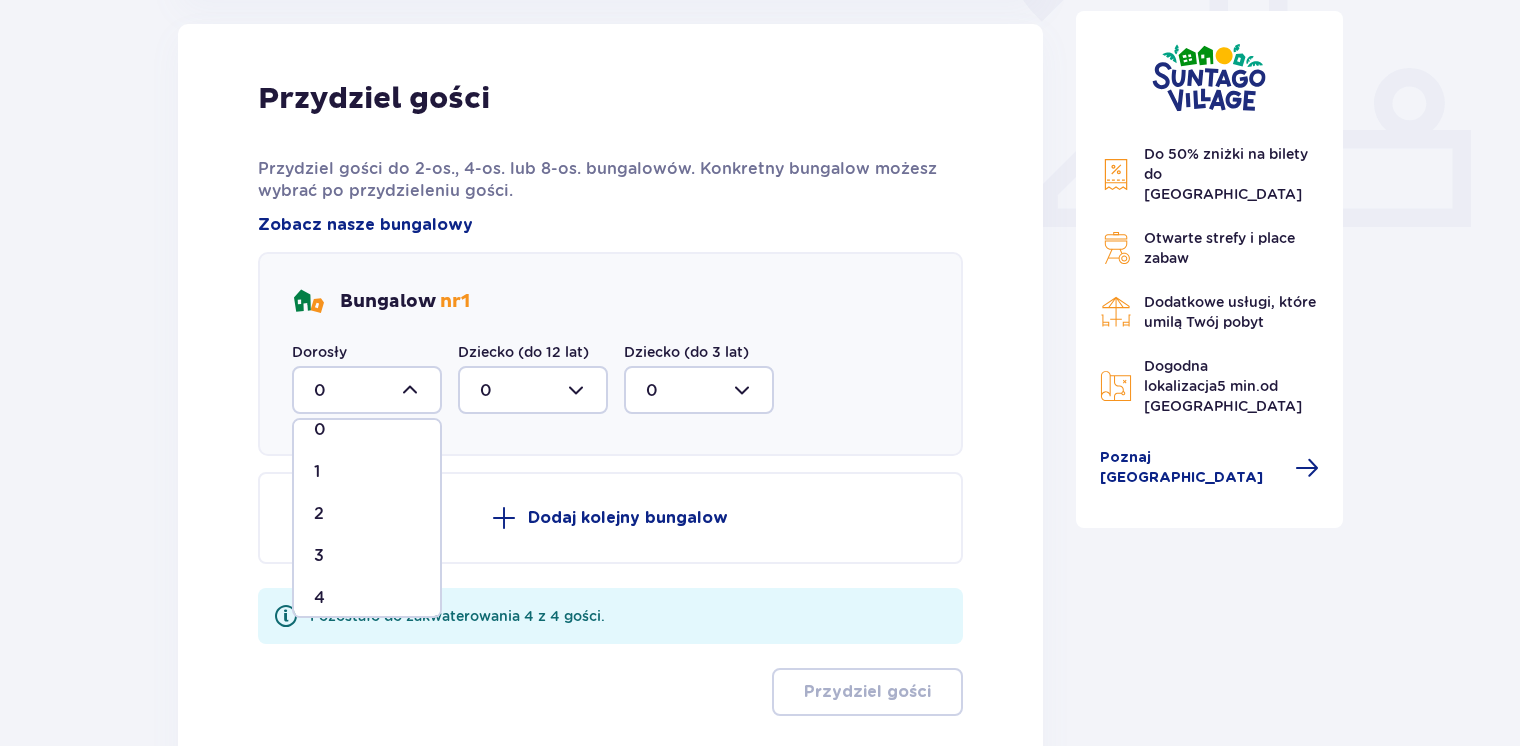 scroll, scrollTop: 32, scrollLeft: 0, axis: vertical 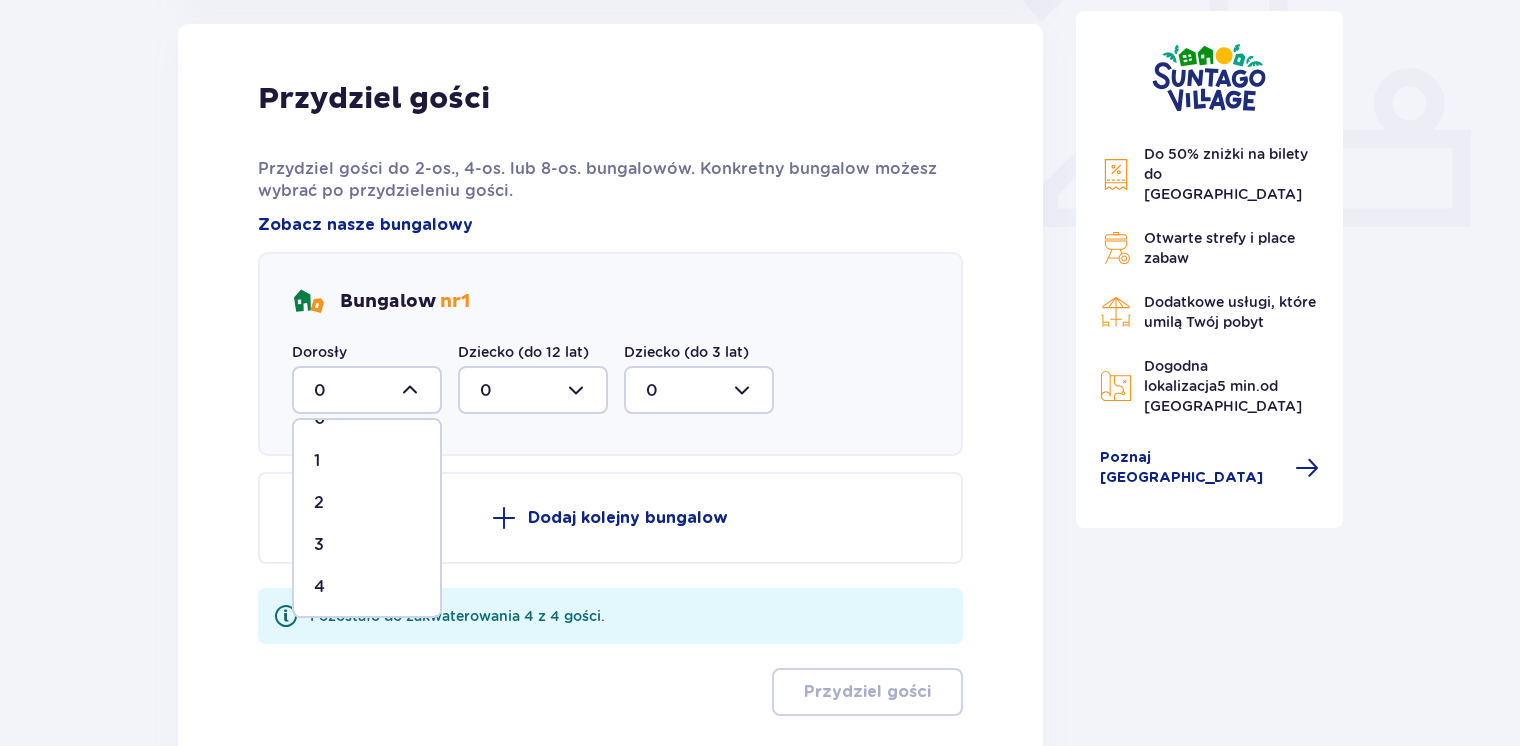 click on "4" at bounding box center (319, 587) 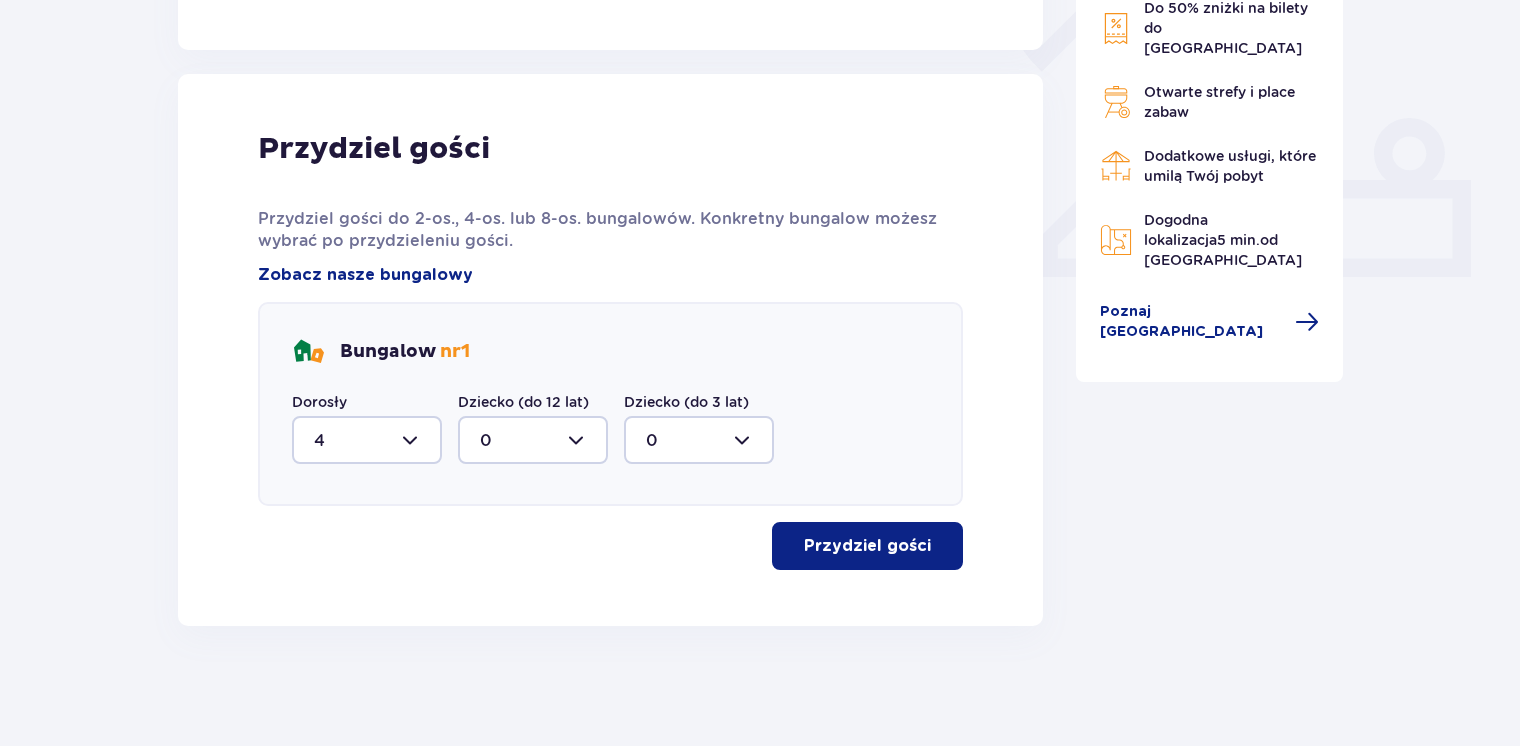 scroll, scrollTop: 755, scrollLeft: 0, axis: vertical 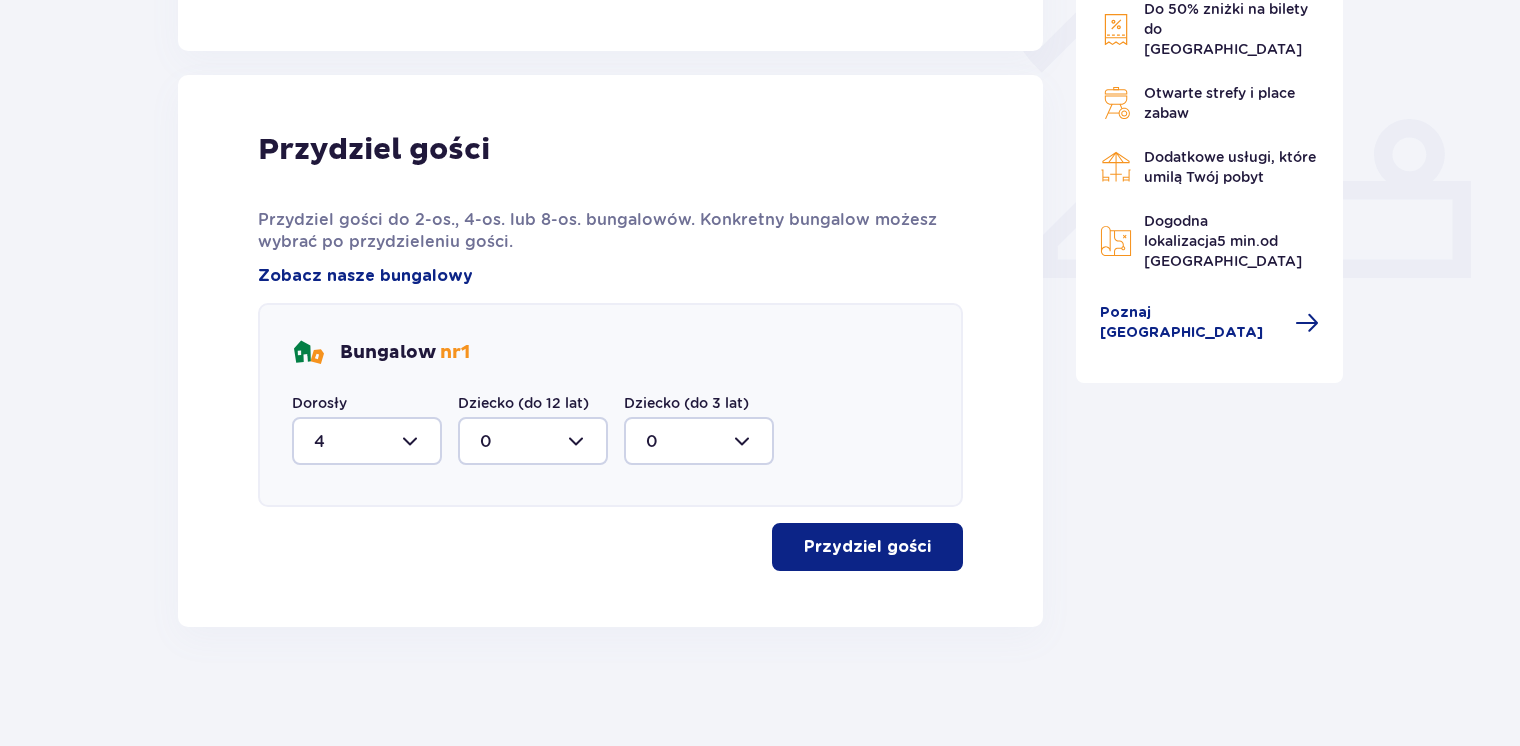 click on "Przydziel gości" at bounding box center [867, 547] 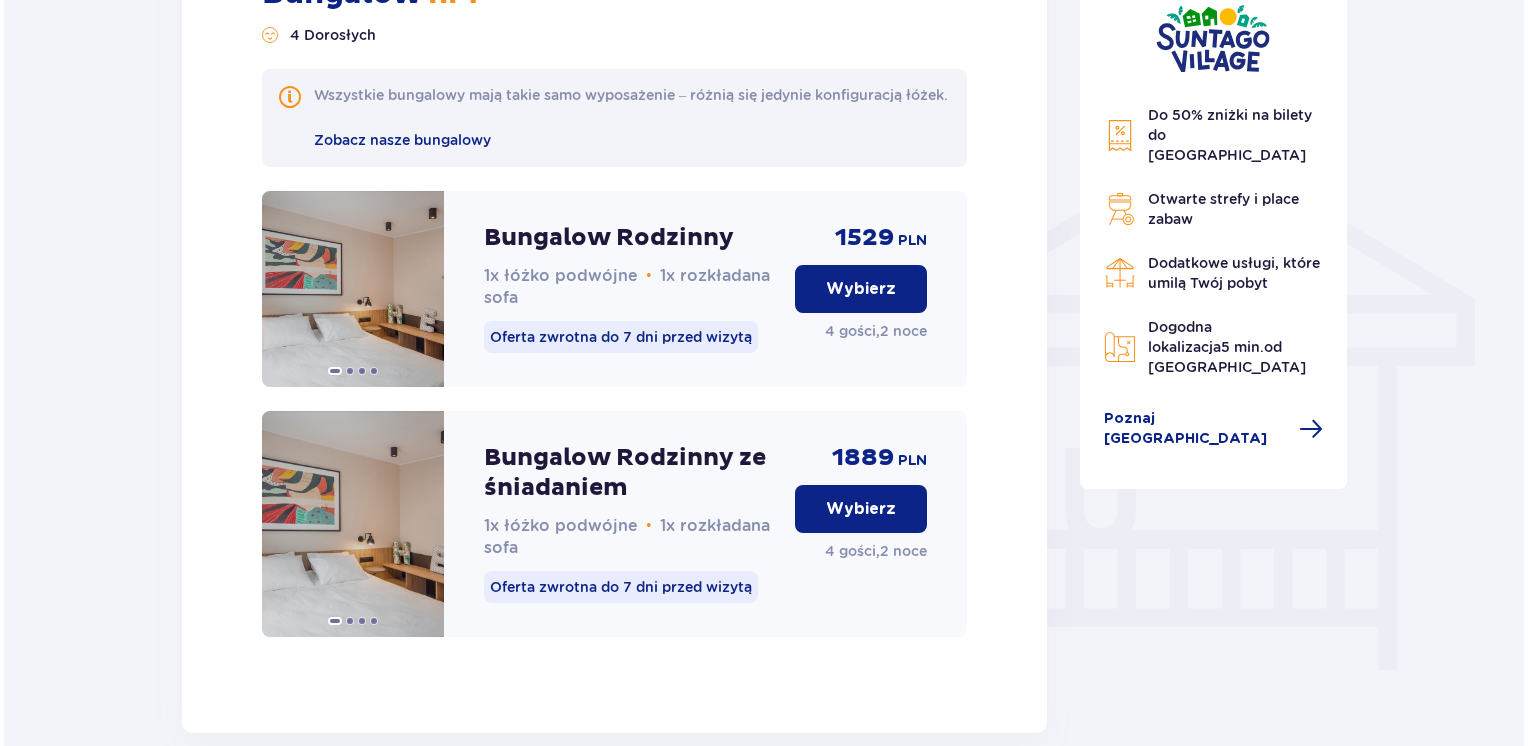 scroll, scrollTop: 1381, scrollLeft: 0, axis: vertical 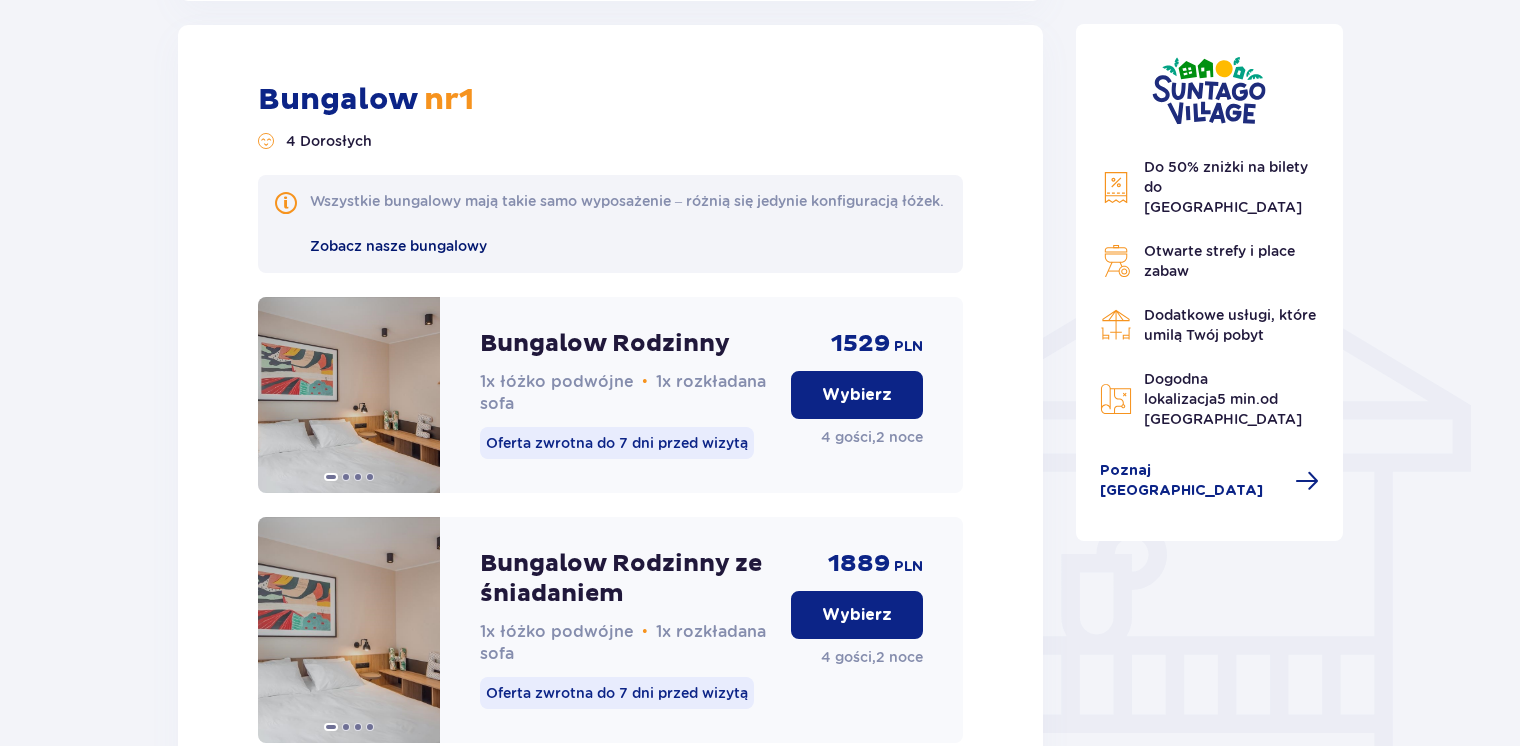 click on "Zobacz nasze bungalowy" at bounding box center (398, 246) 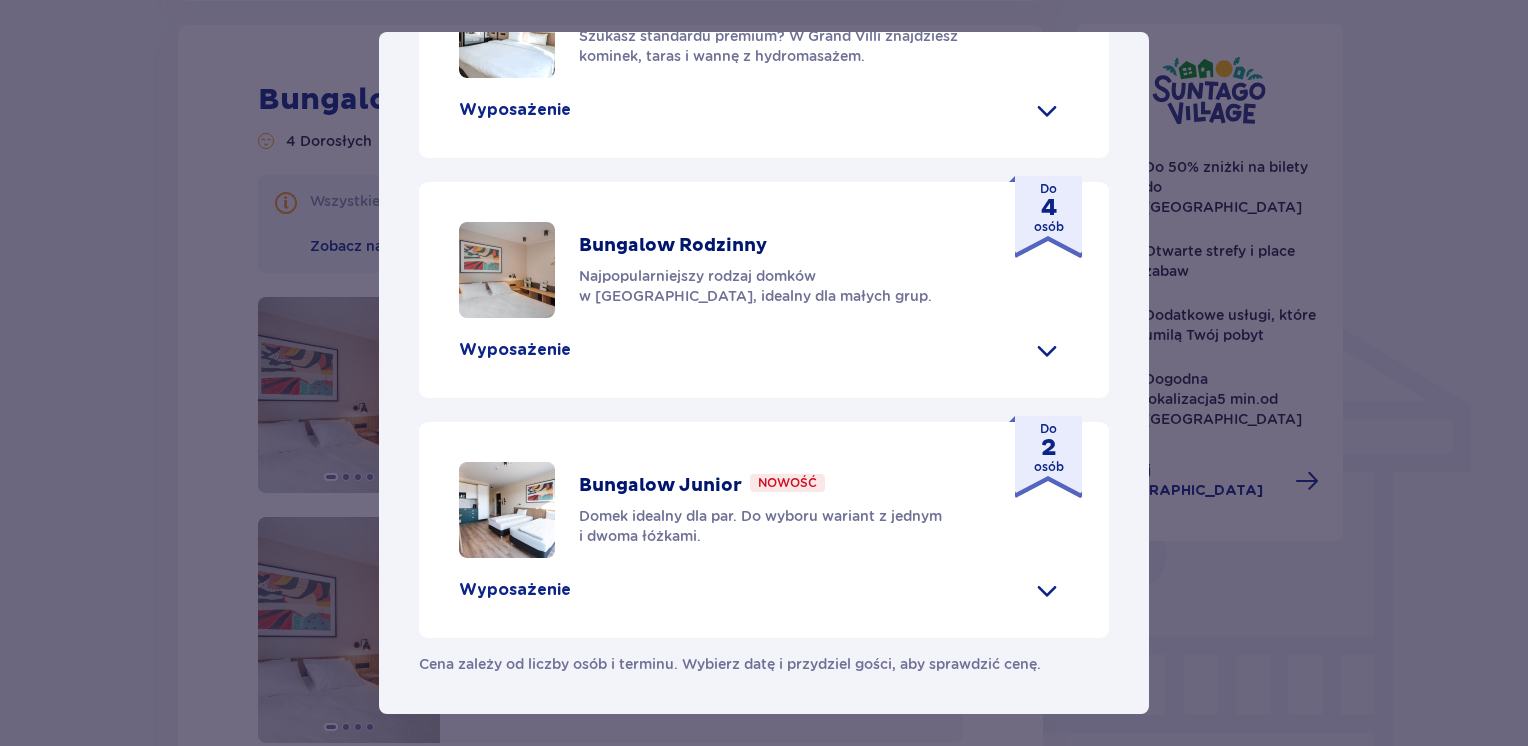 scroll, scrollTop: 796, scrollLeft: 0, axis: vertical 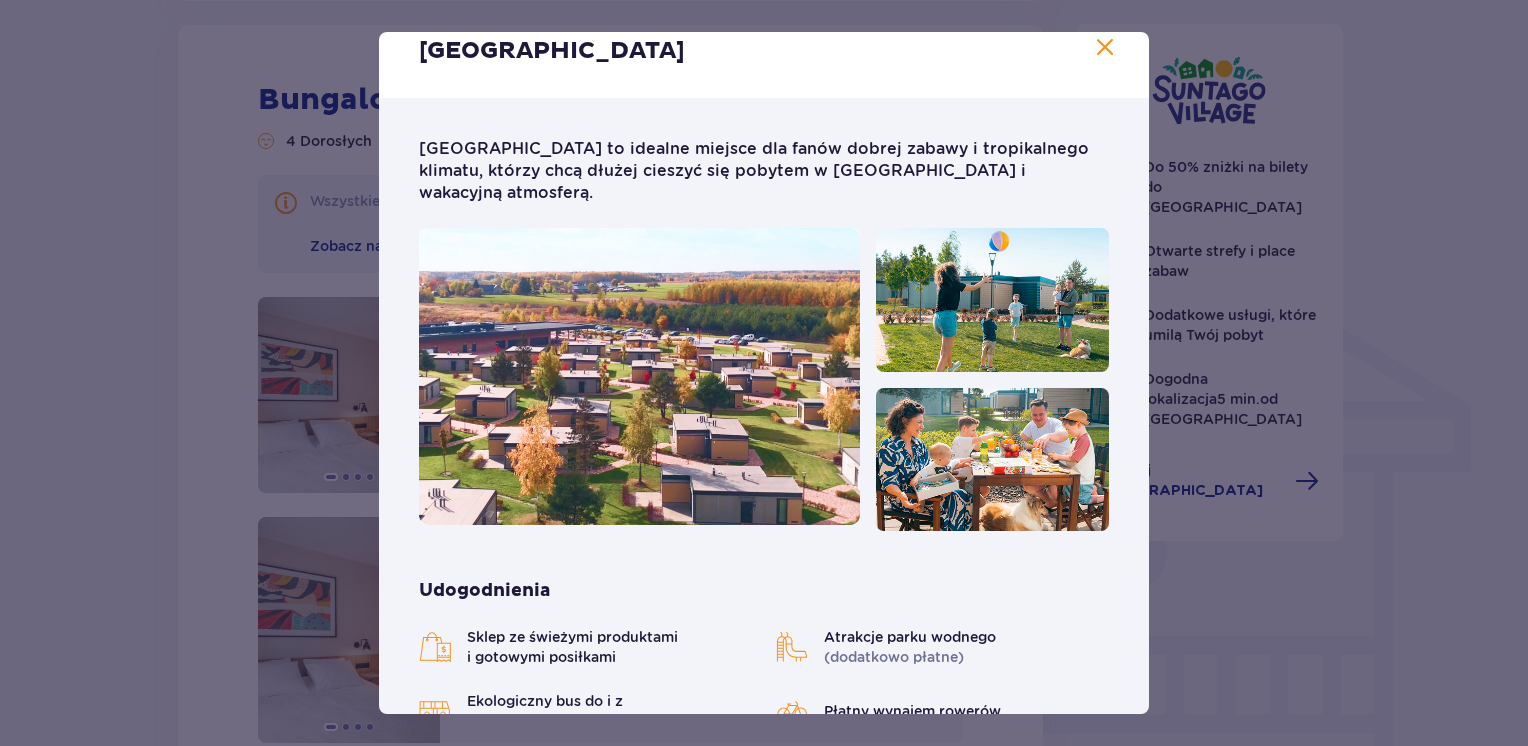 click at bounding box center [1105, 48] 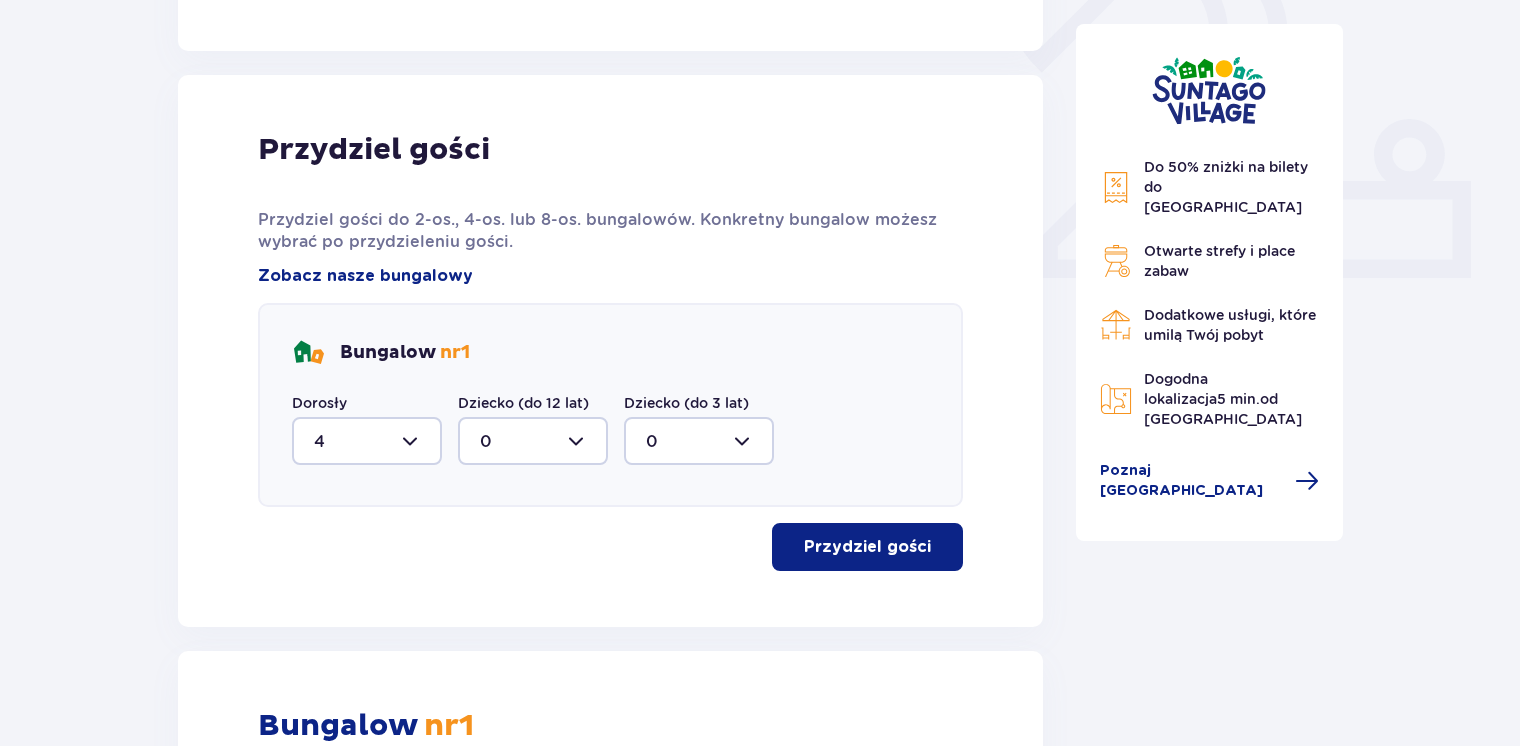 scroll, scrollTop: 514, scrollLeft: 0, axis: vertical 